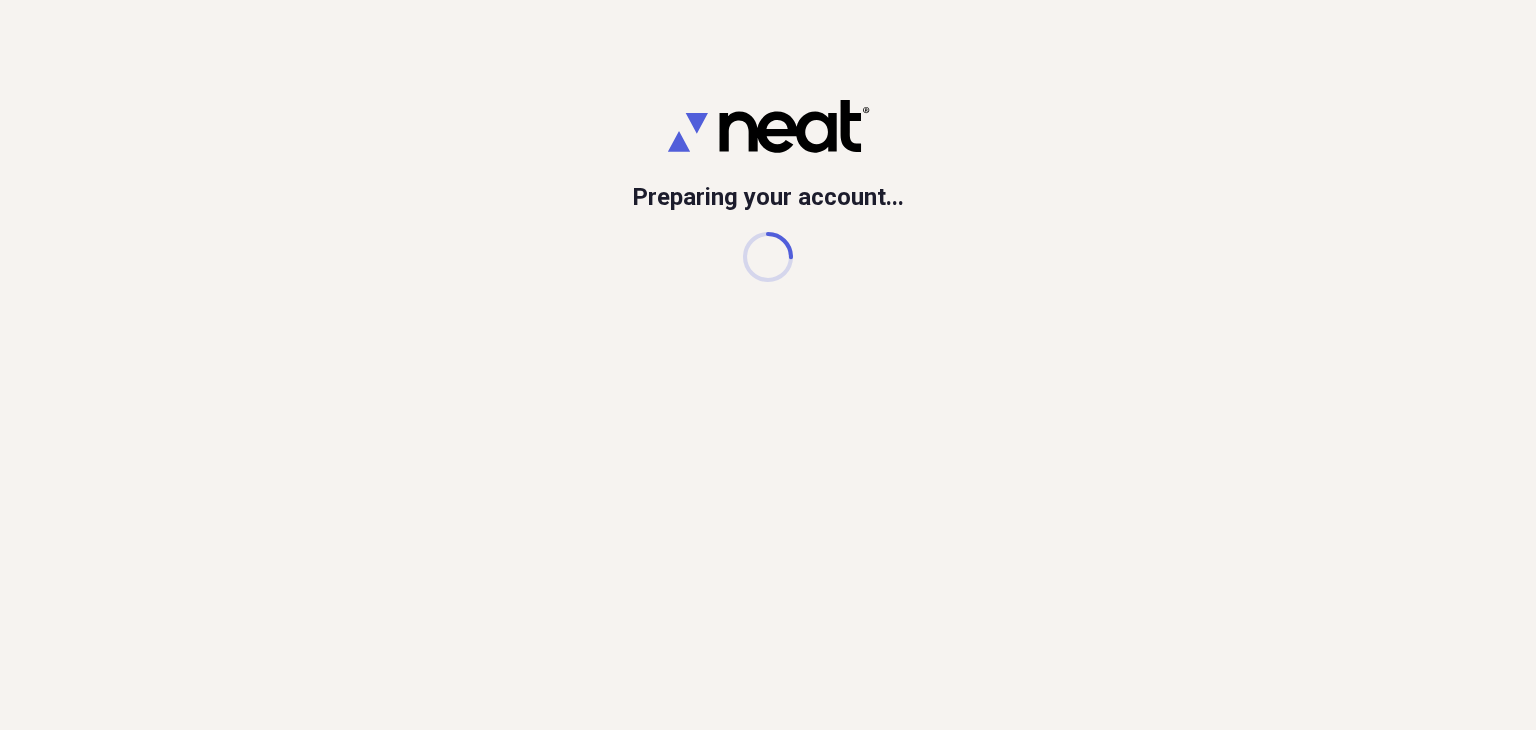 scroll, scrollTop: 0, scrollLeft: 0, axis: both 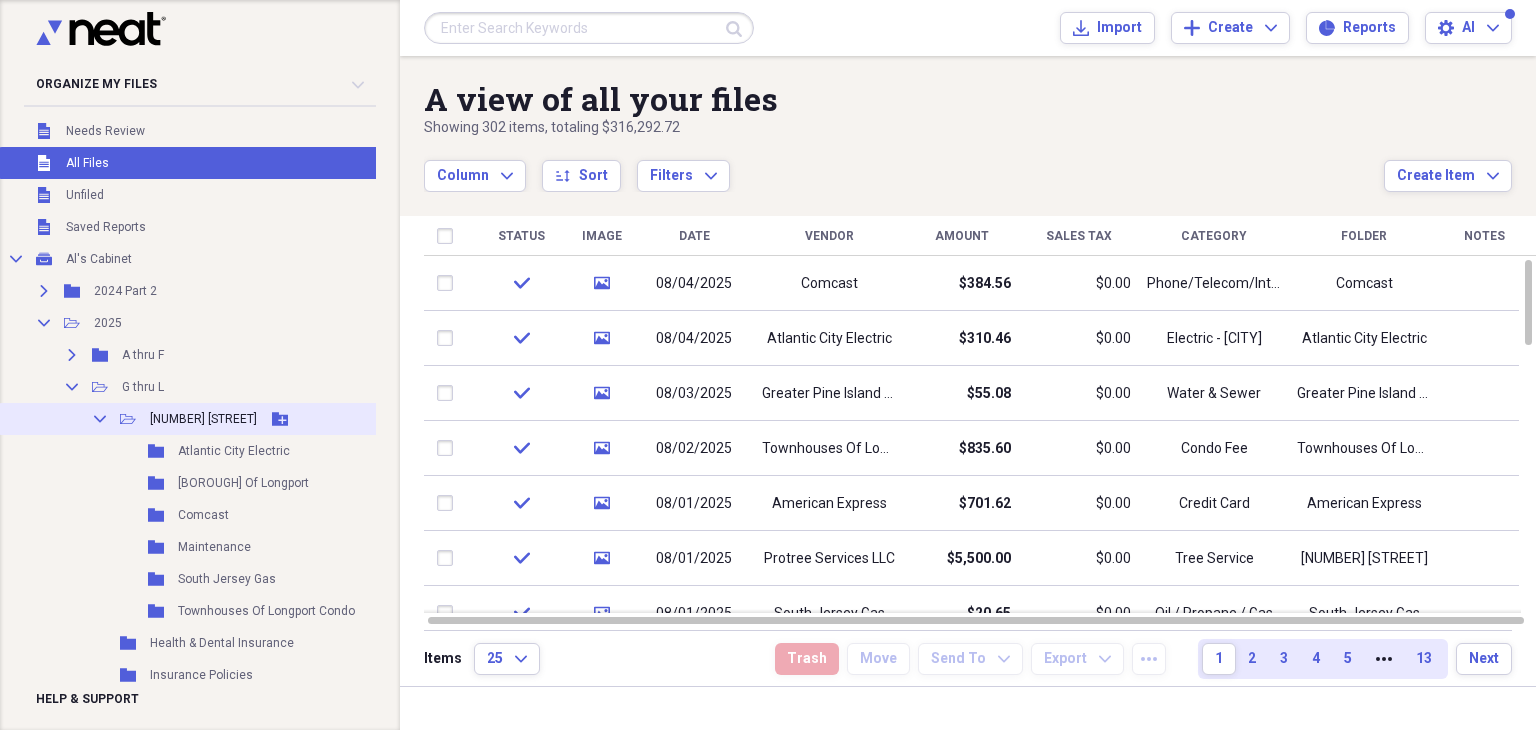 click on "Collapse" 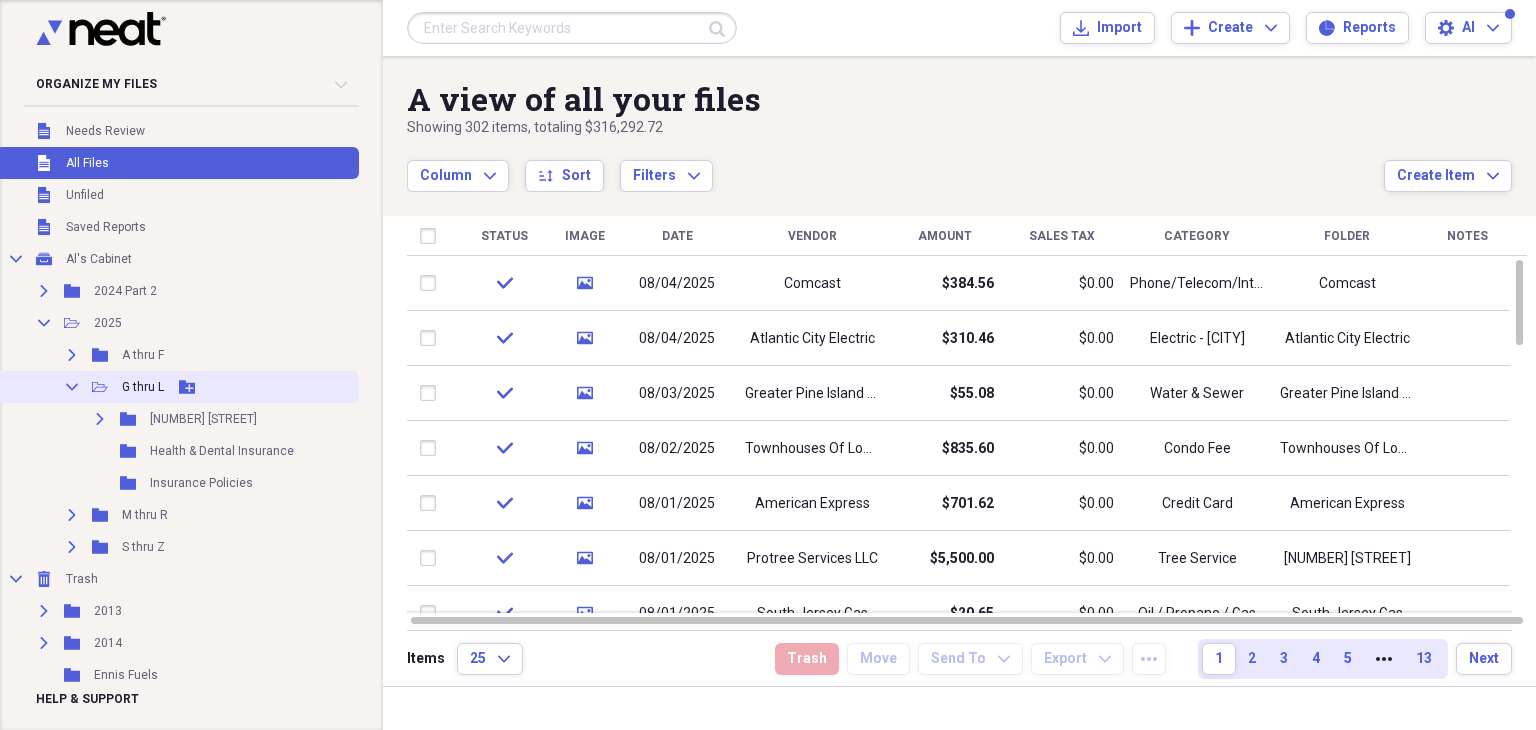 click on "Collapse" at bounding box center (72, 387) 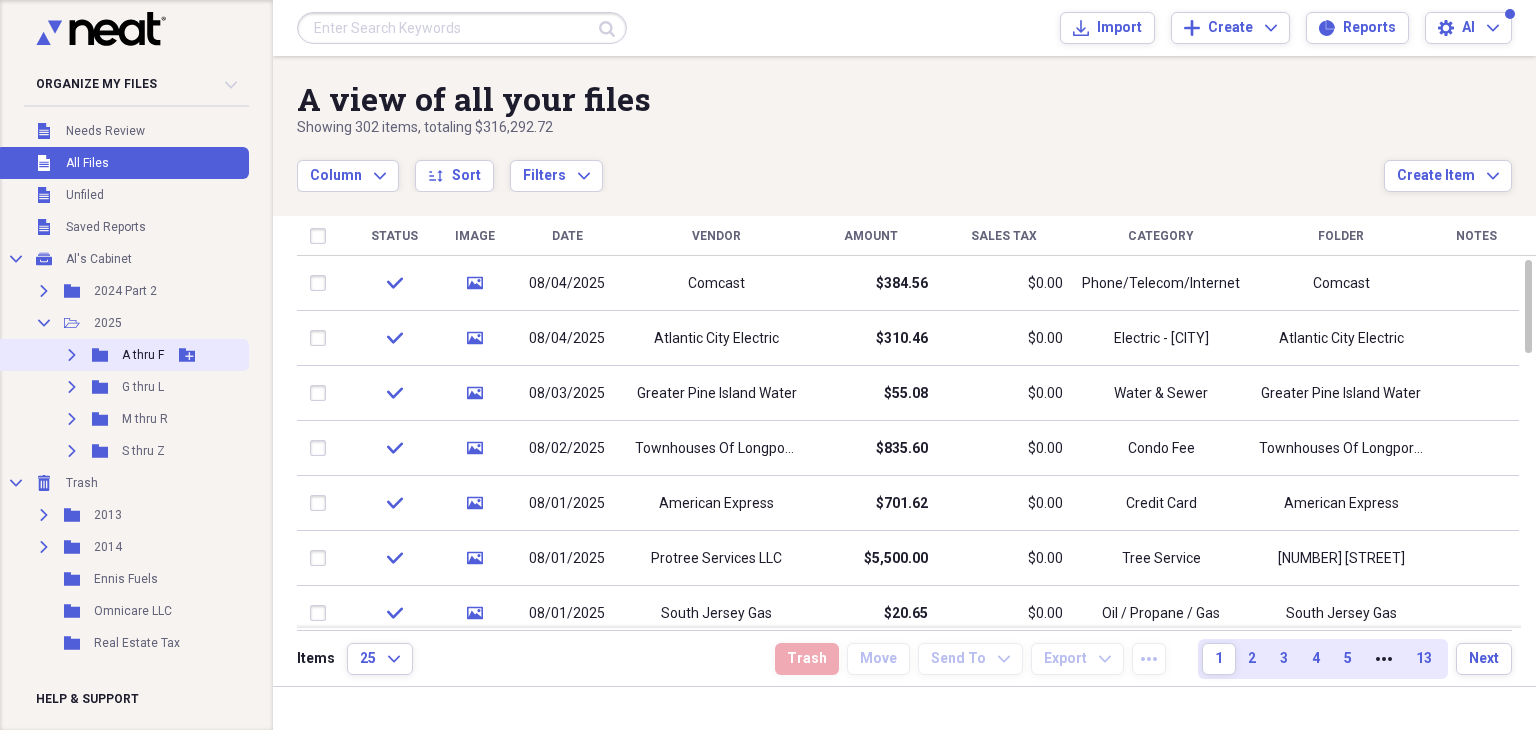 click on "Expand" 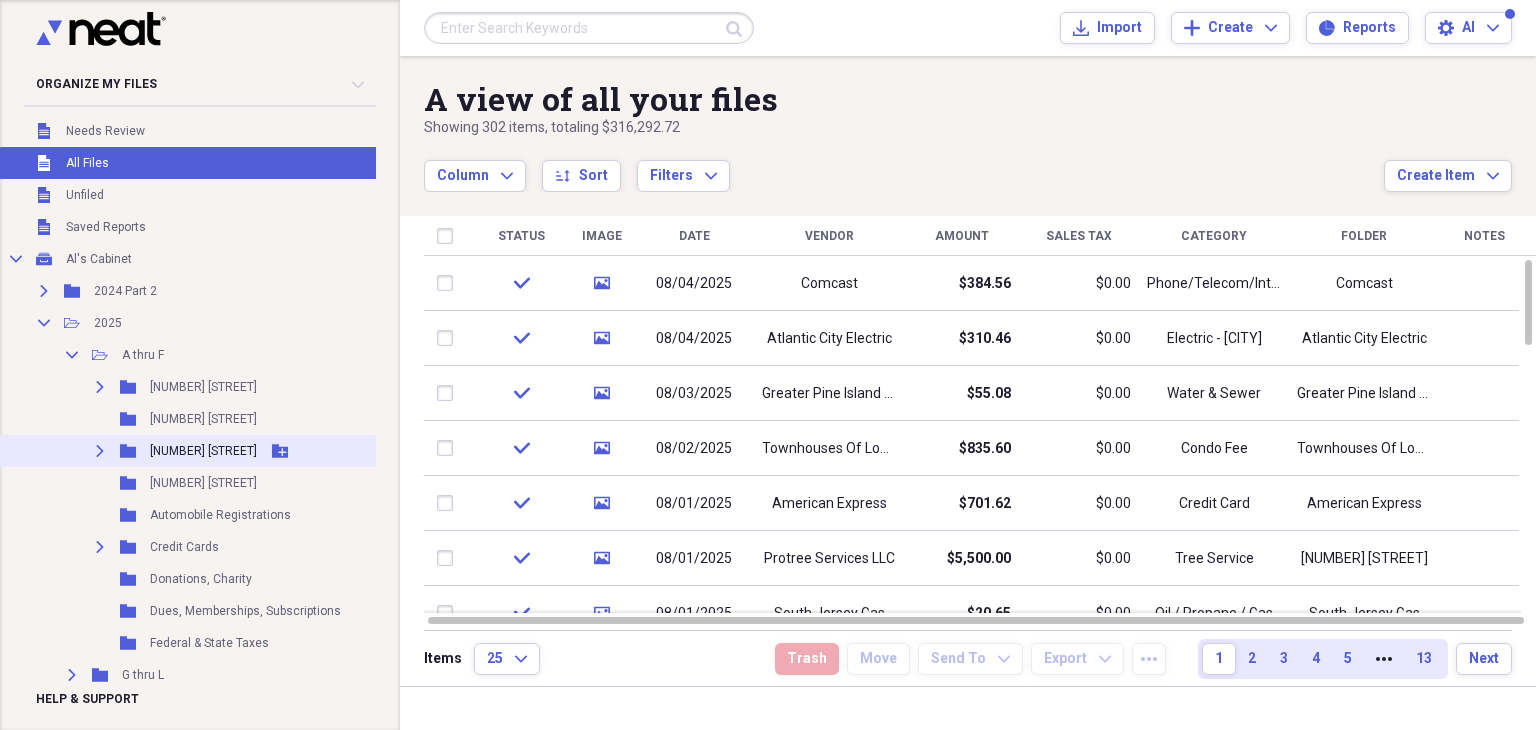 click on "Expand" 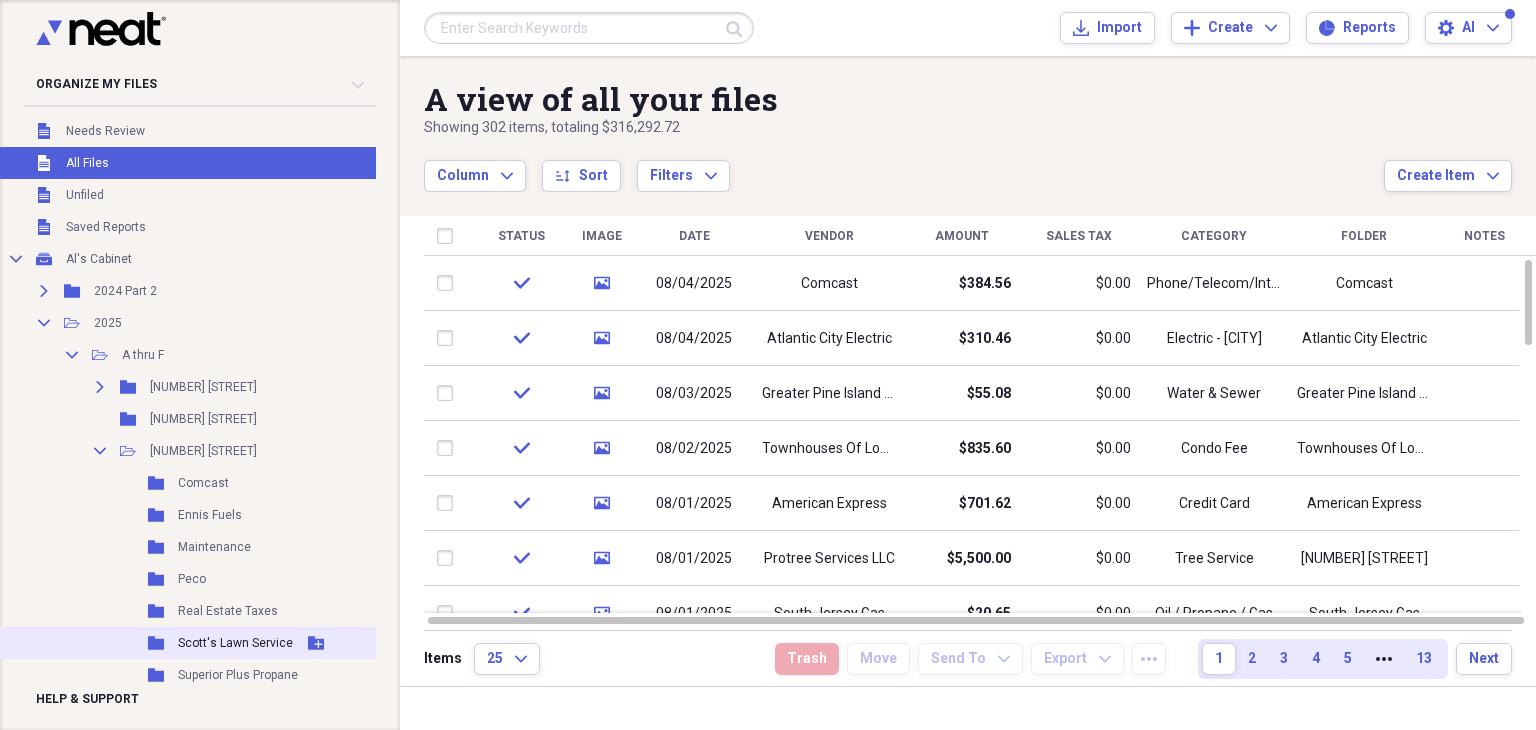 click on "Scott's Lawn Service" at bounding box center (235, 643) 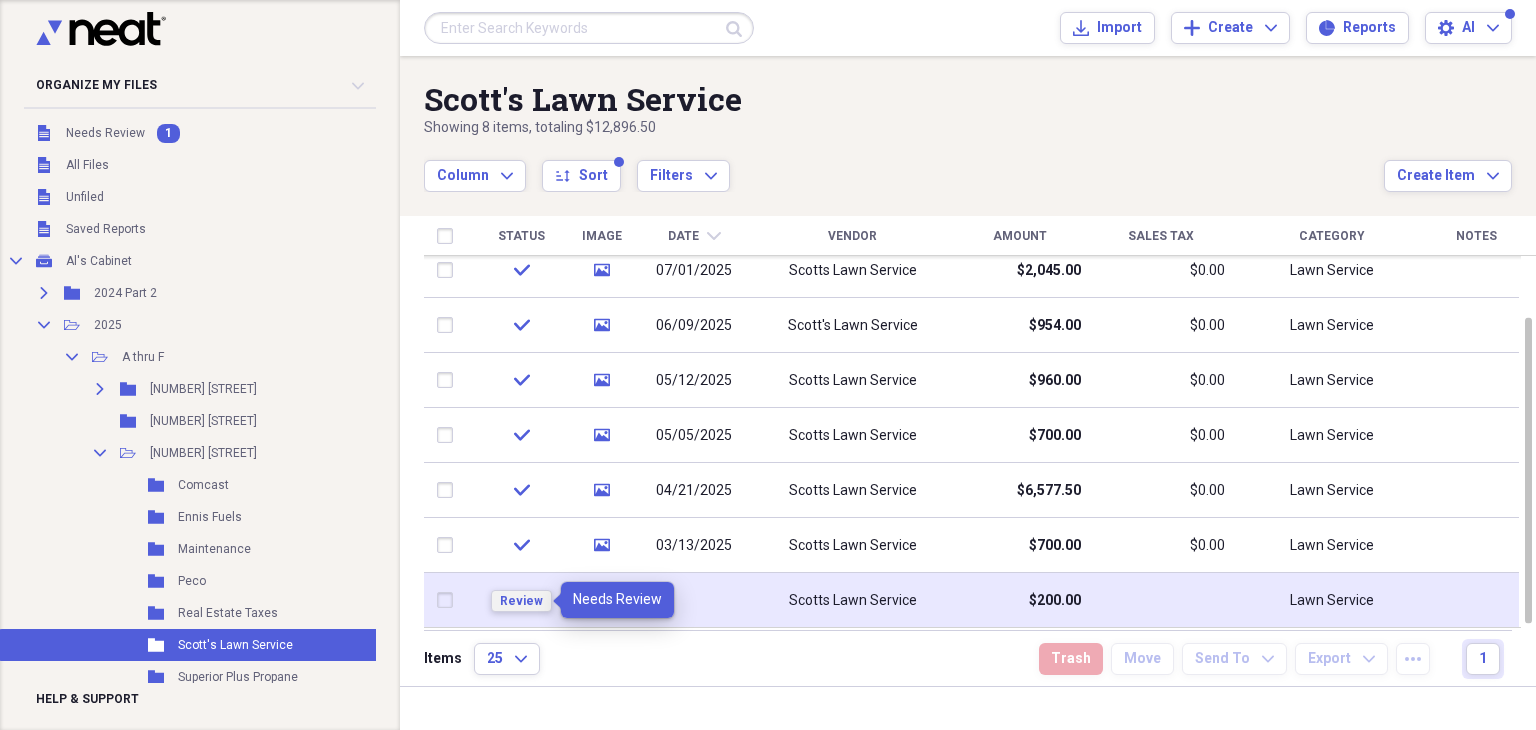 click on "Review" at bounding box center (521, 601) 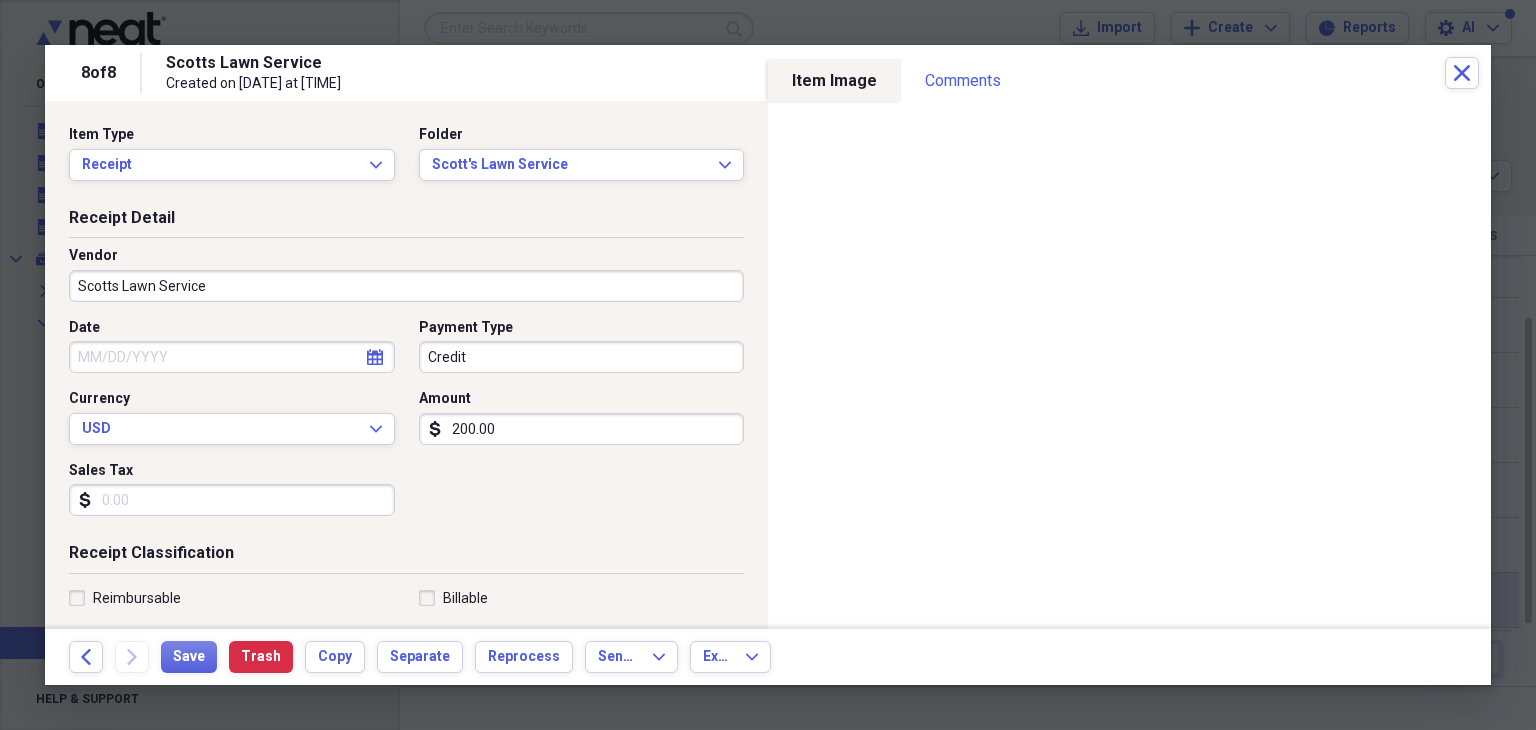 click on "calendar" 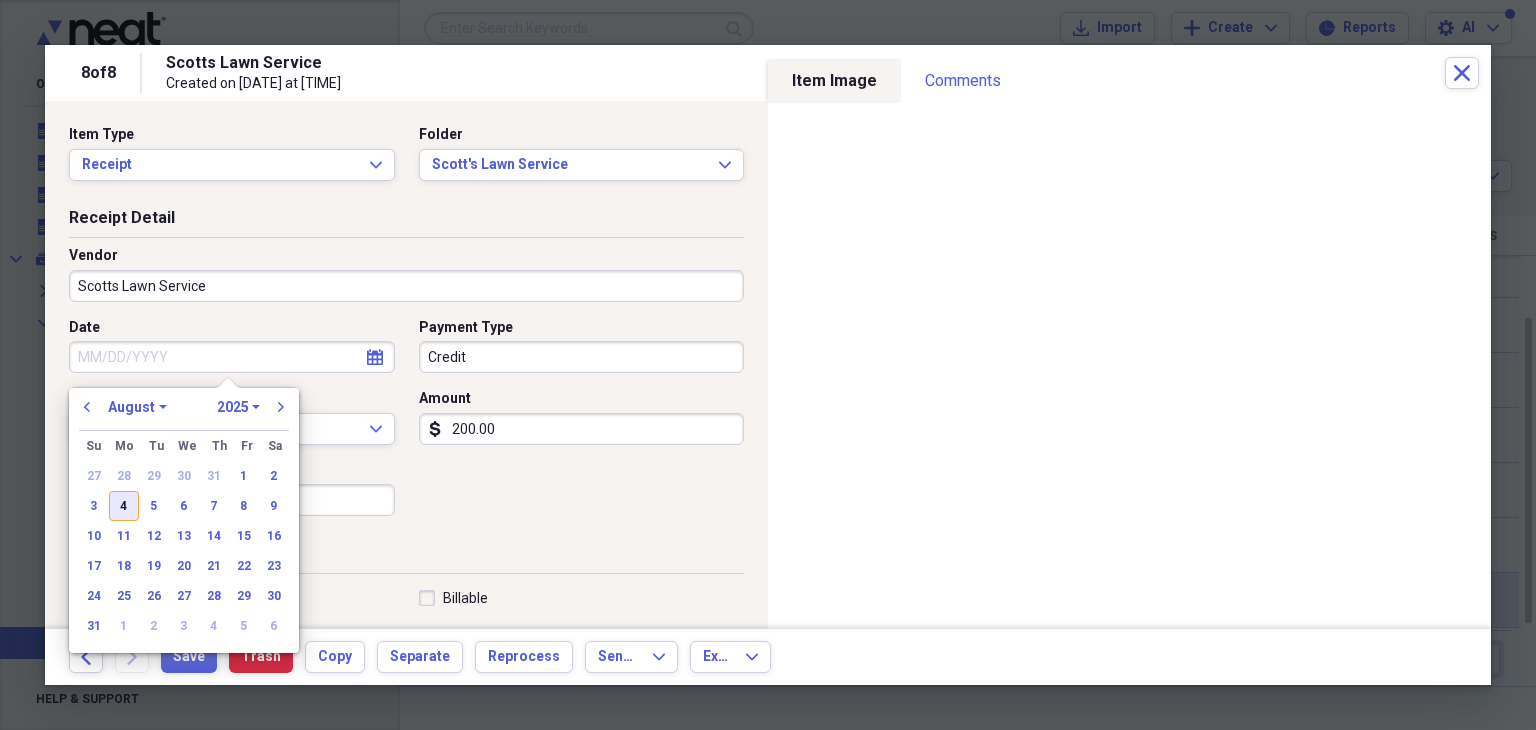 click on "4" at bounding box center [124, 506] 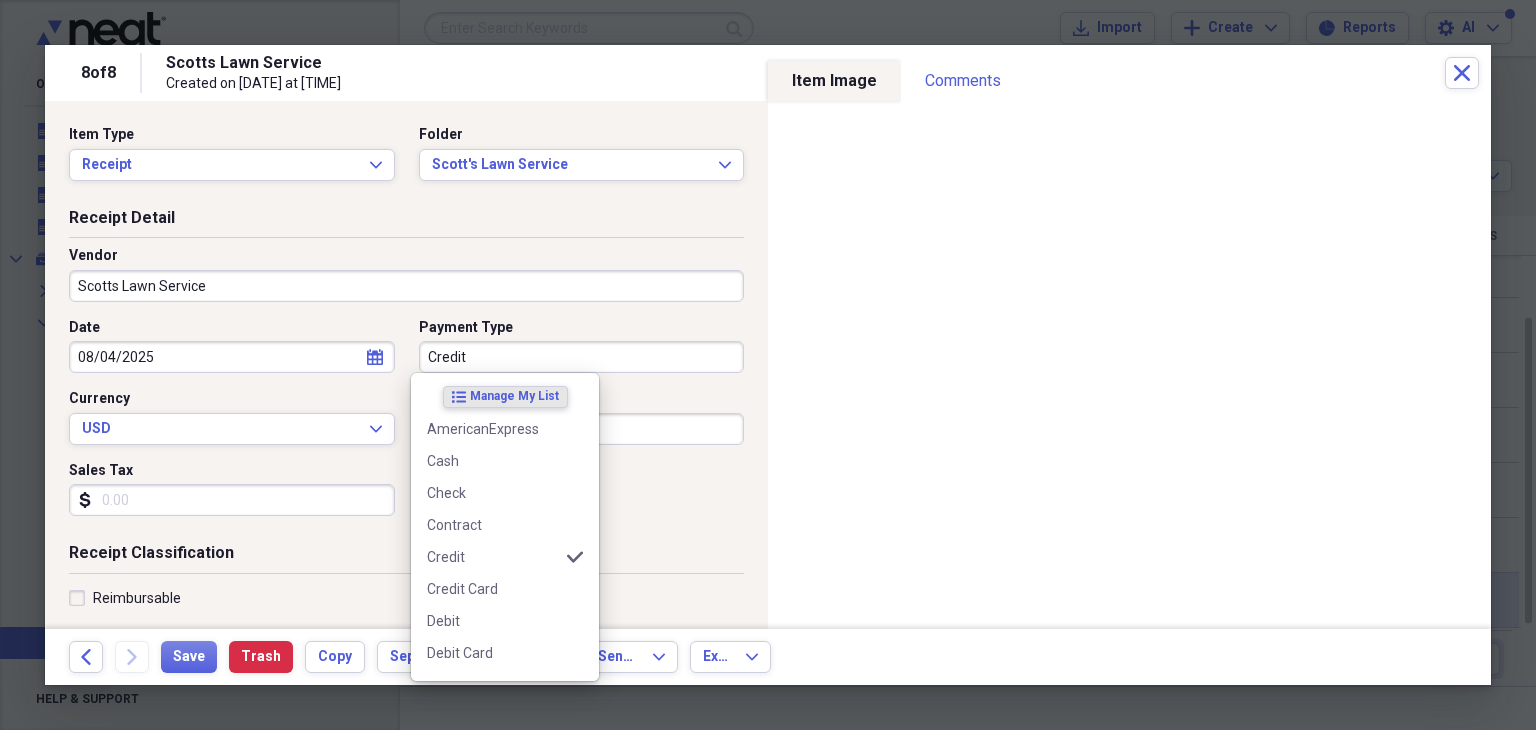 click on "Credit" at bounding box center (582, 357) 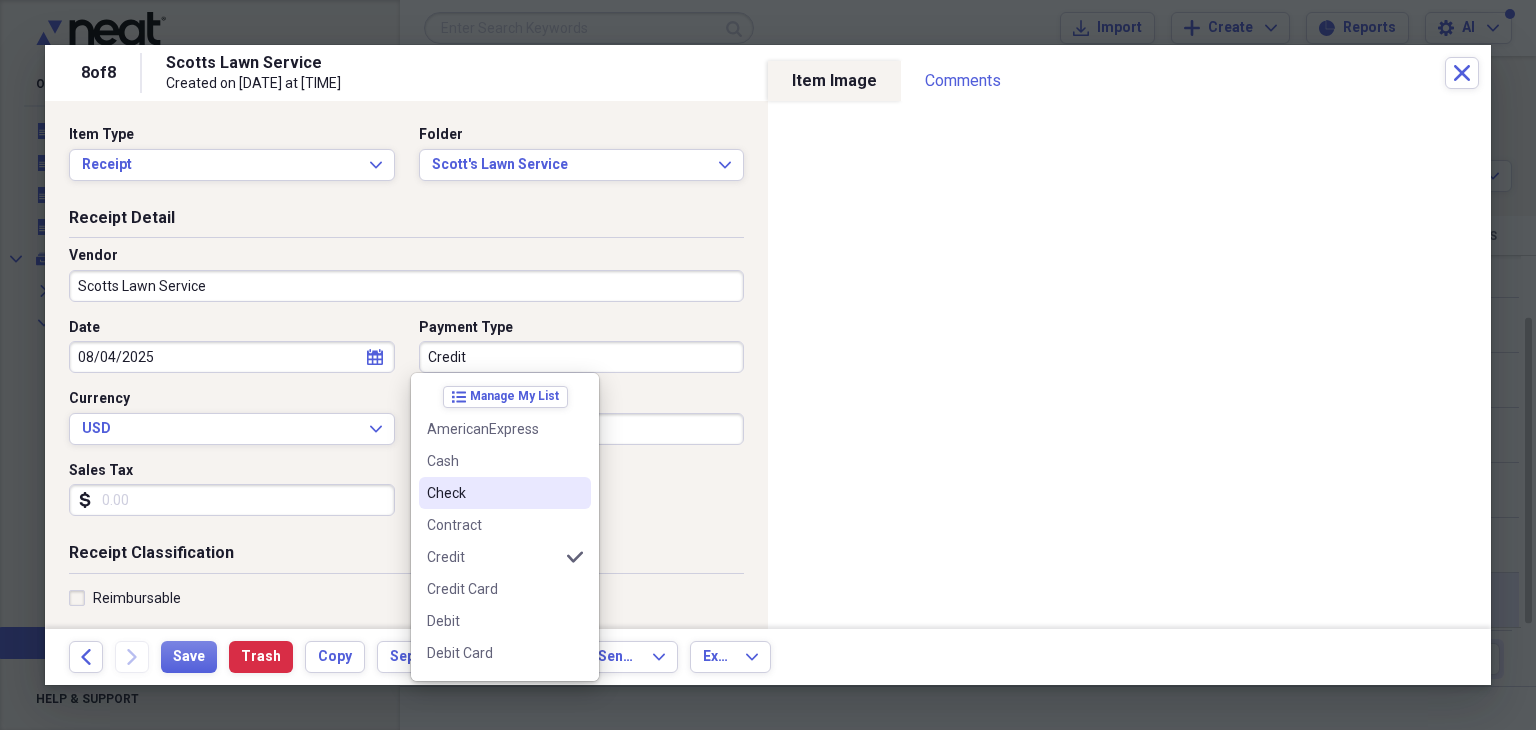 click on "Check" at bounding box center [493, 493] 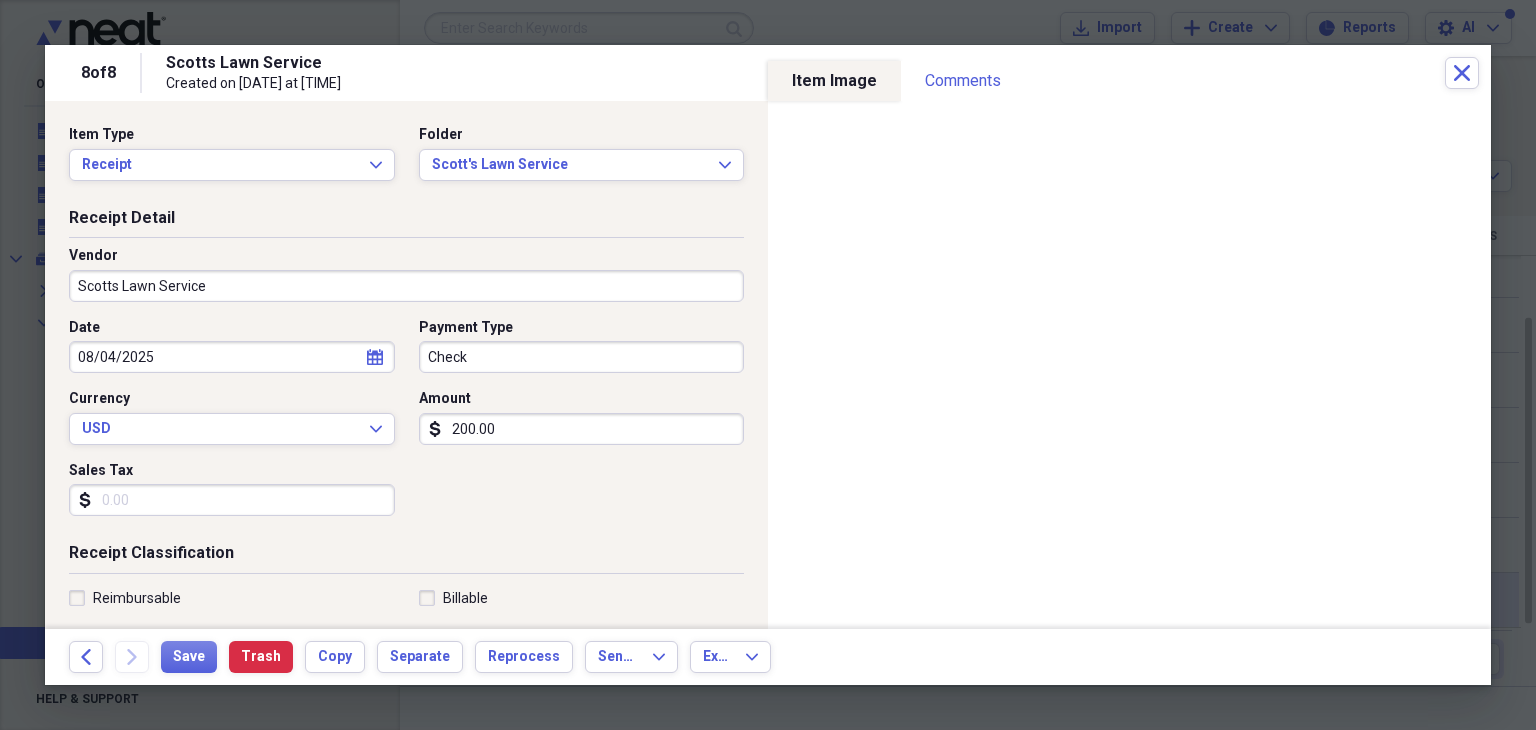 click on "200.00" at bounding box center [582, 429] 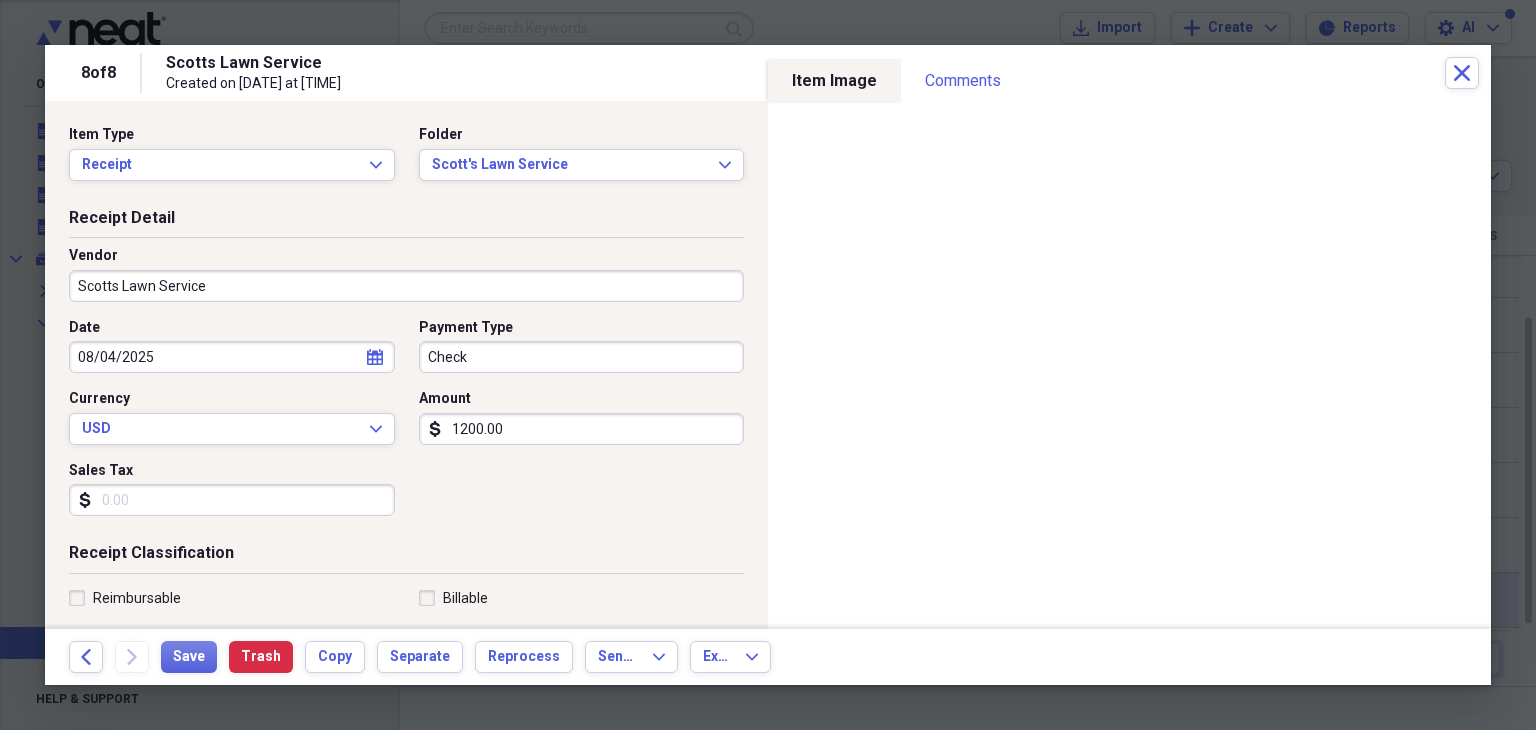 type on "1200.00" 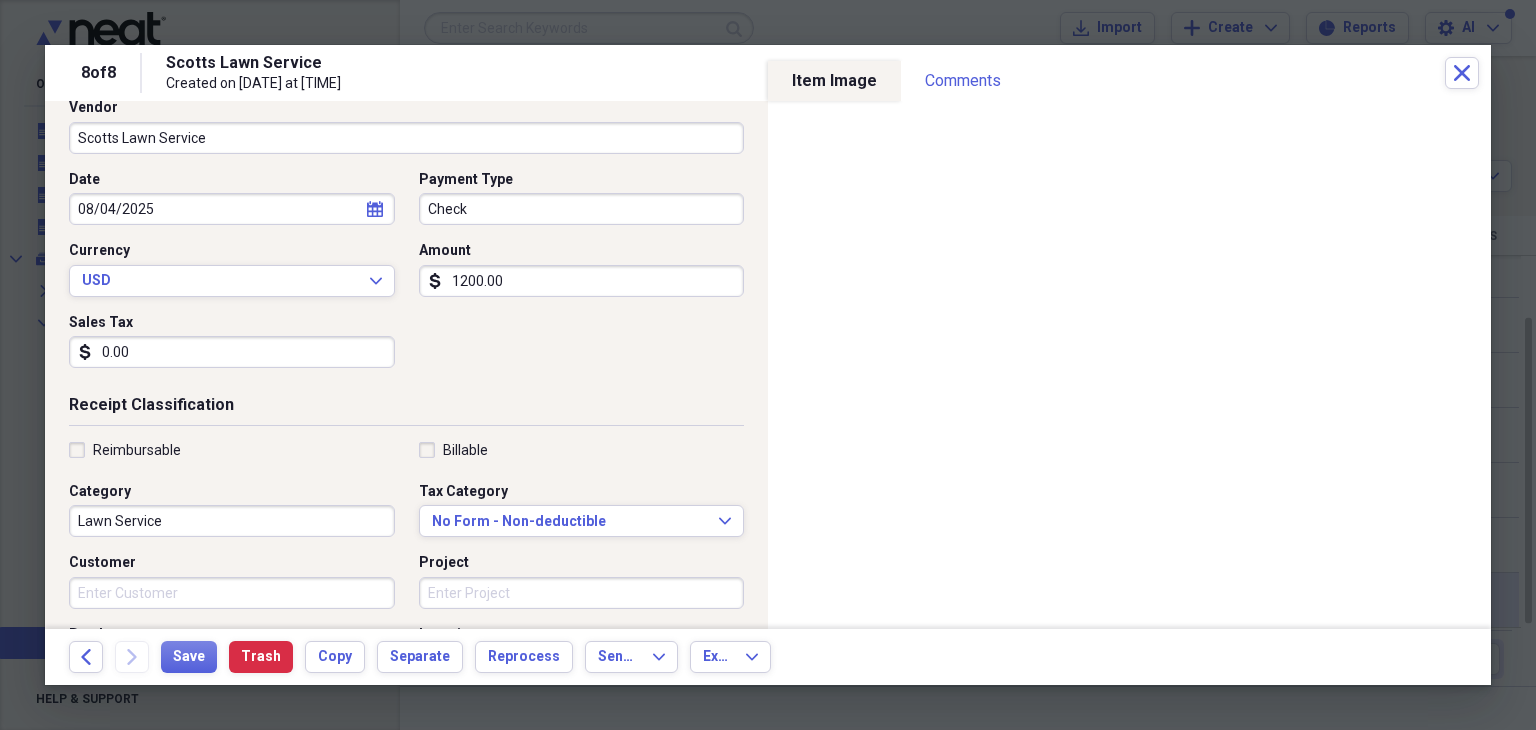 scroll, scrollTop: 200, scrollLeft: 0, axis: vertical 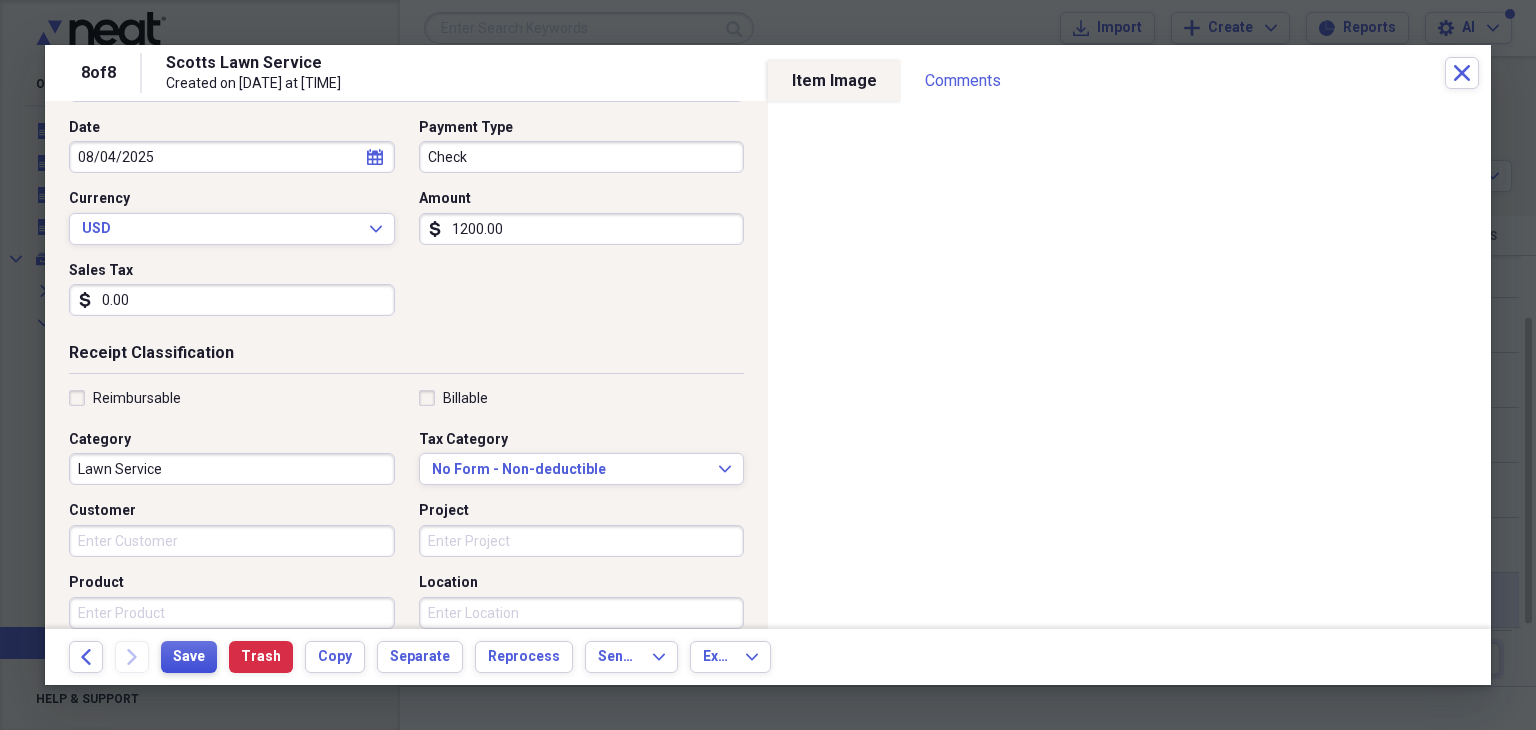 type on "0.00" 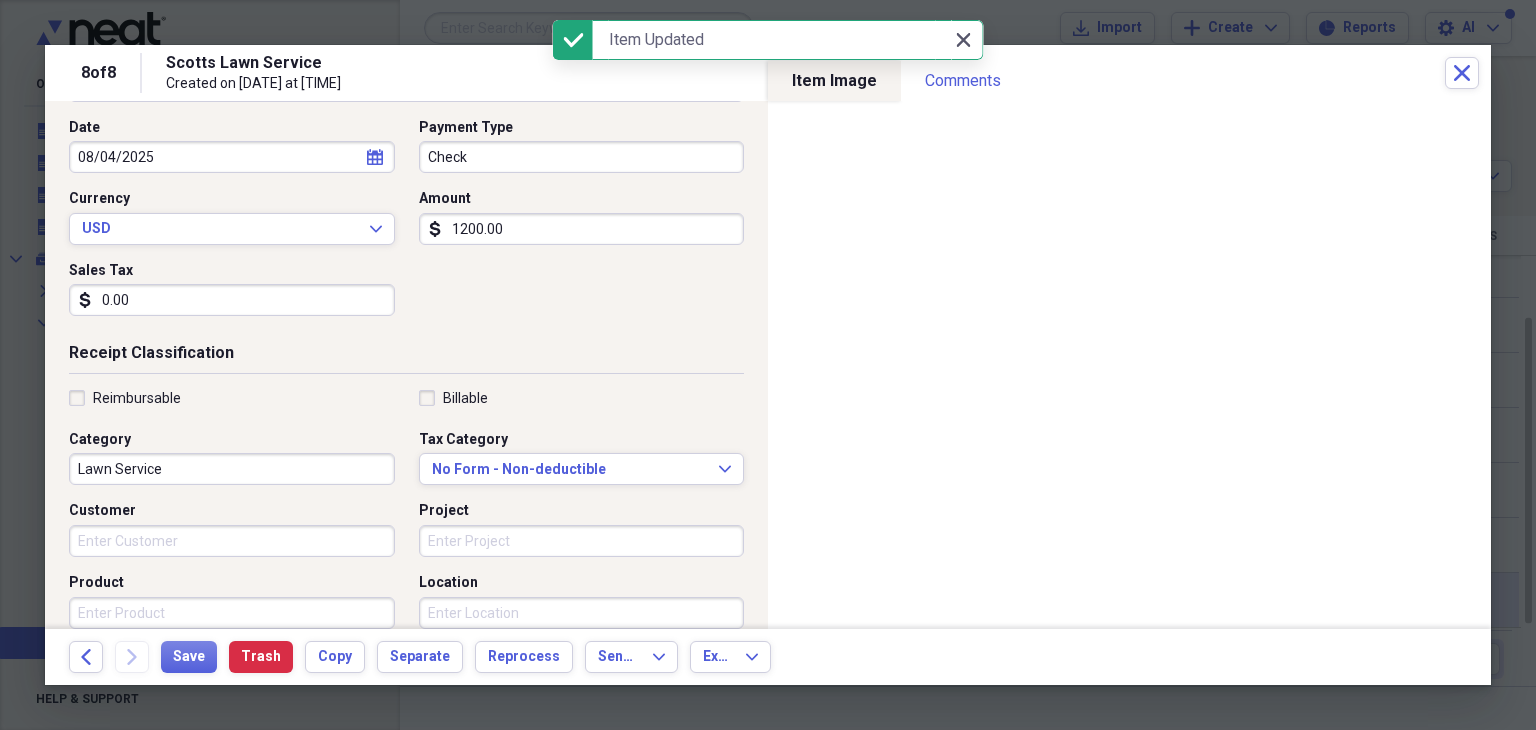 click 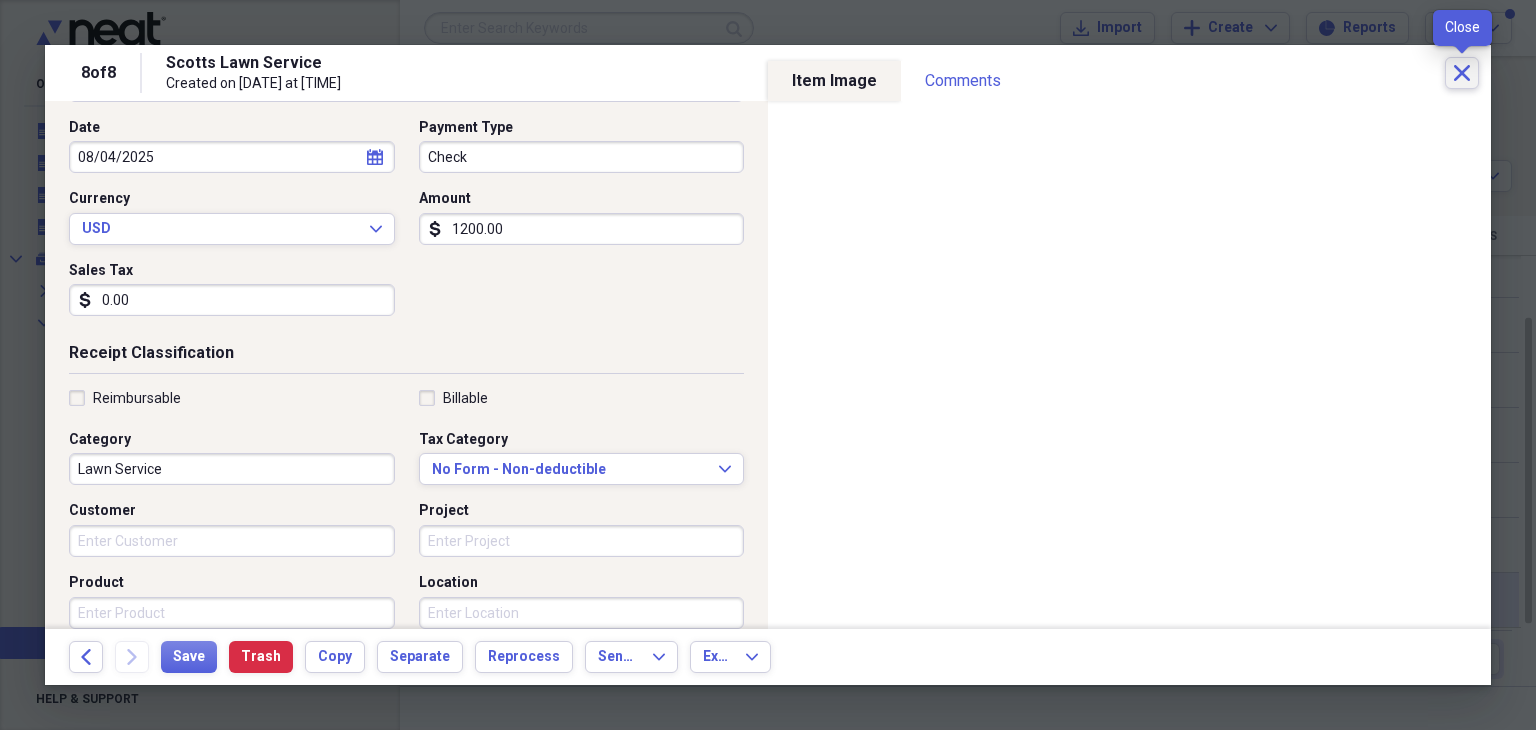 click 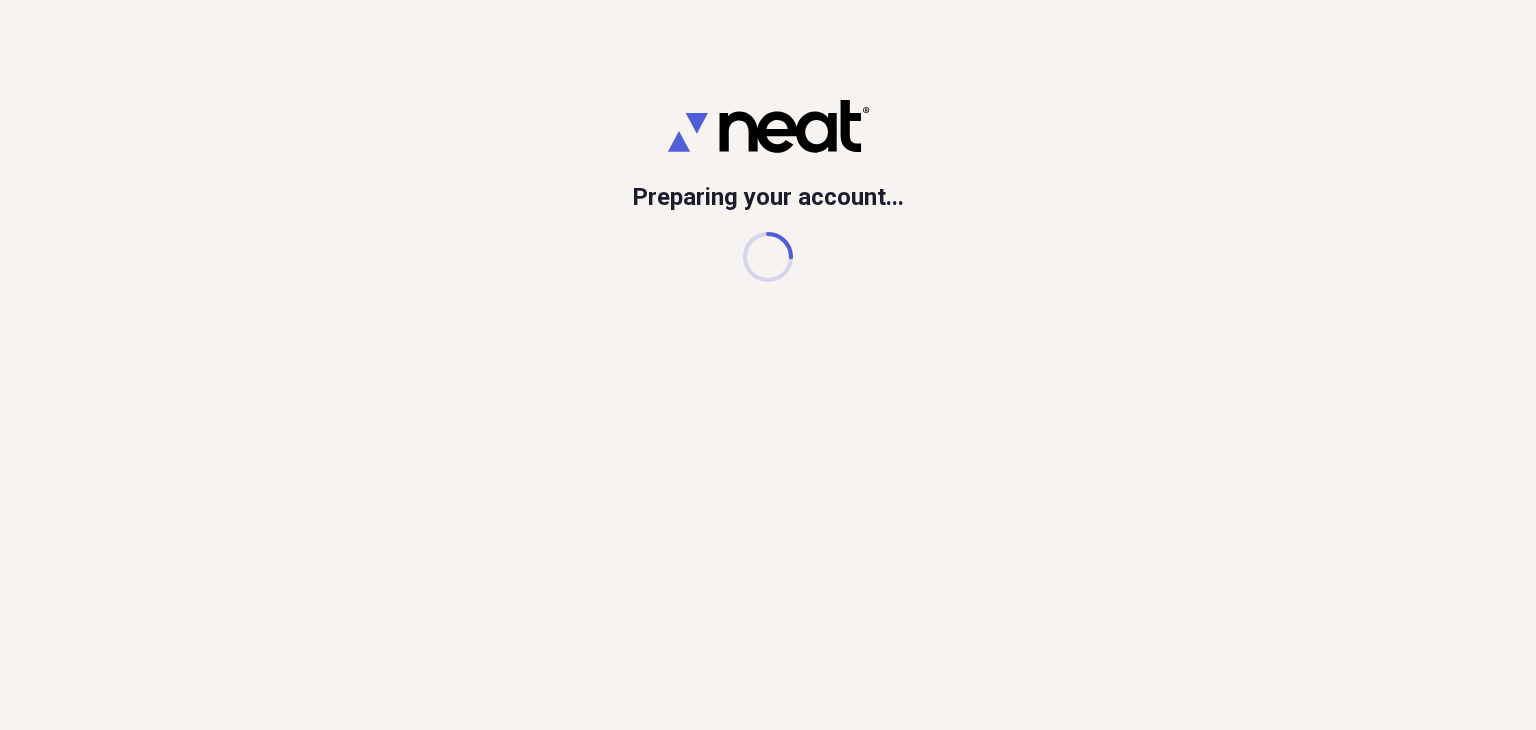scroll, scrollTop: 0, scrollLeft: 0, axis: both 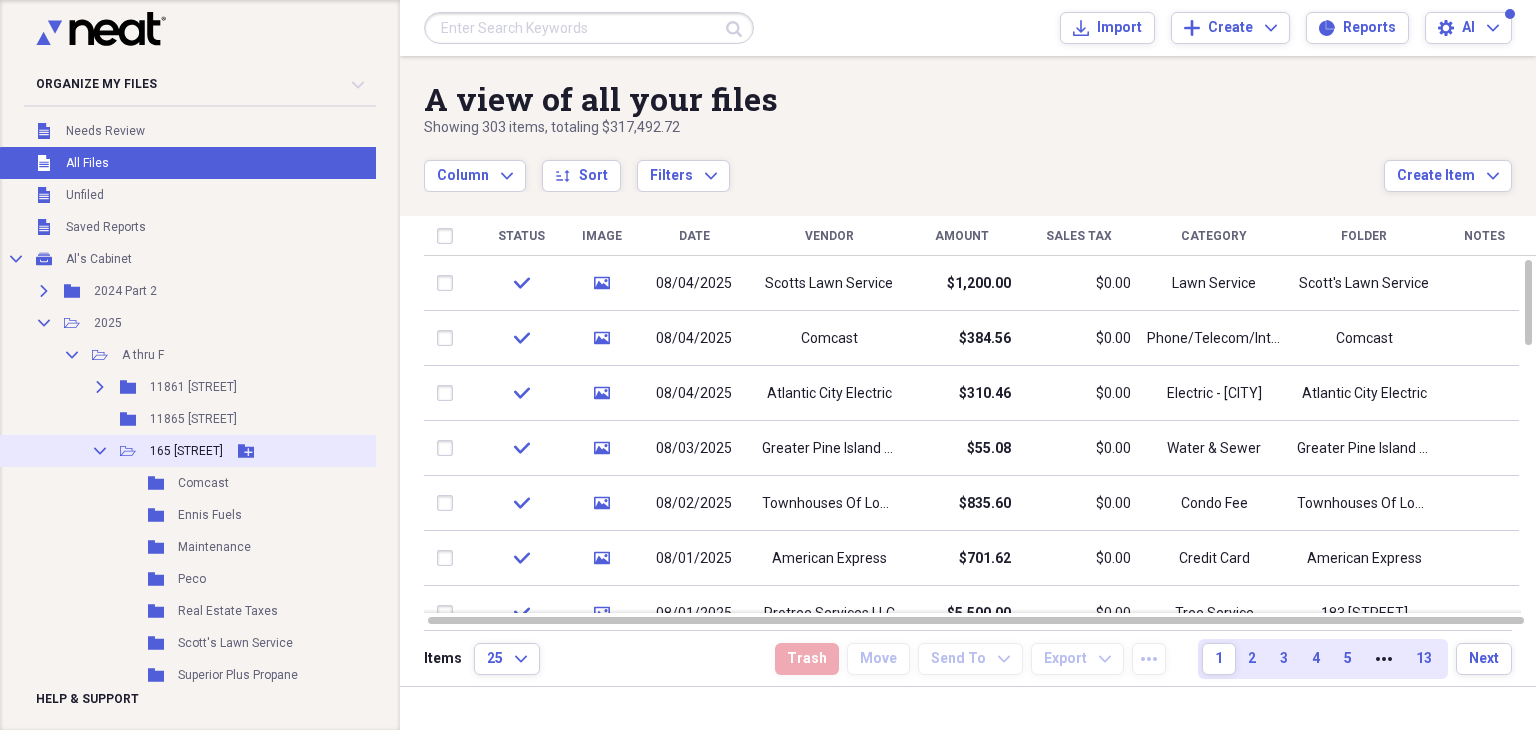 click on "Collapse" 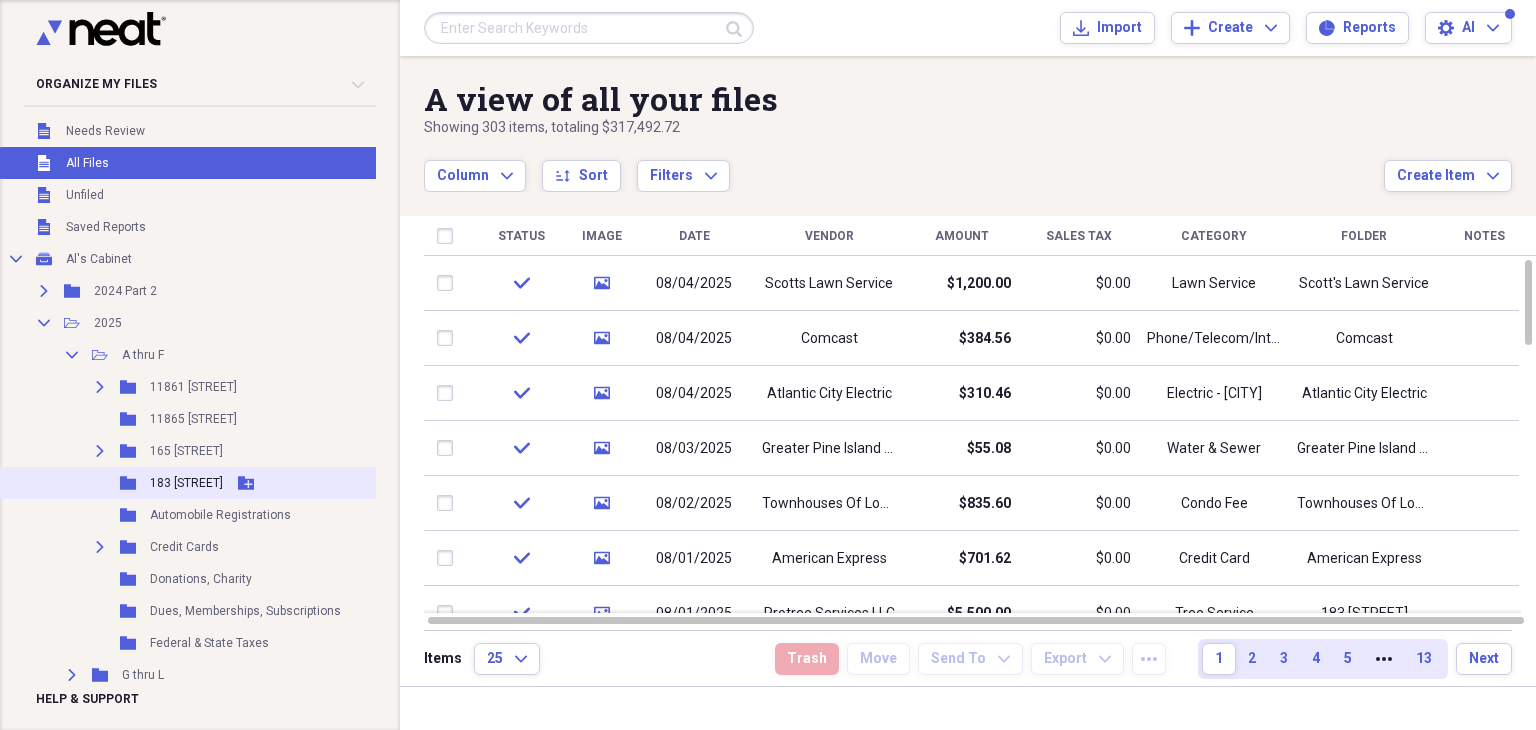 click on "183 [STREET]" at bounding box center (186, 483) 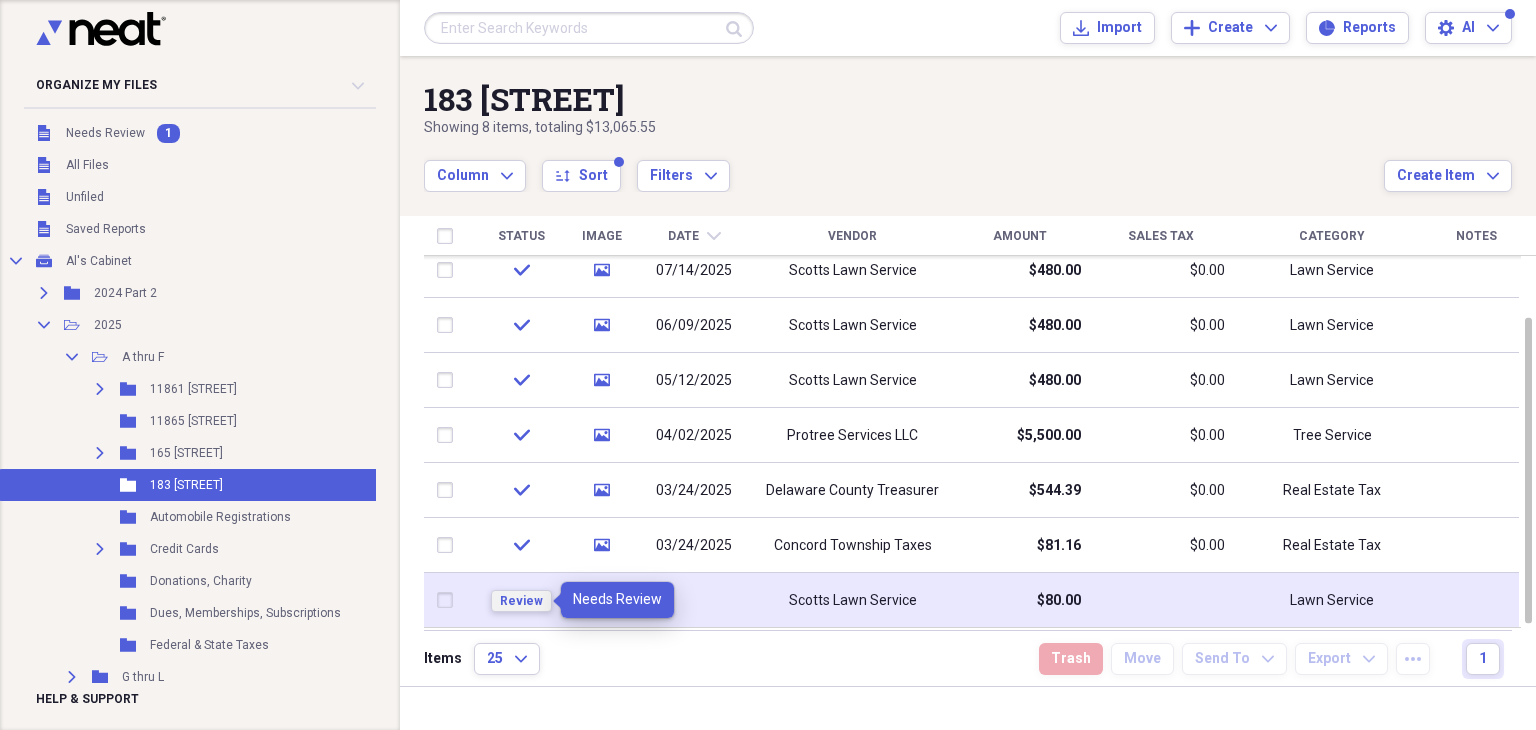 click on "Review" at bounding box center (521, 601) 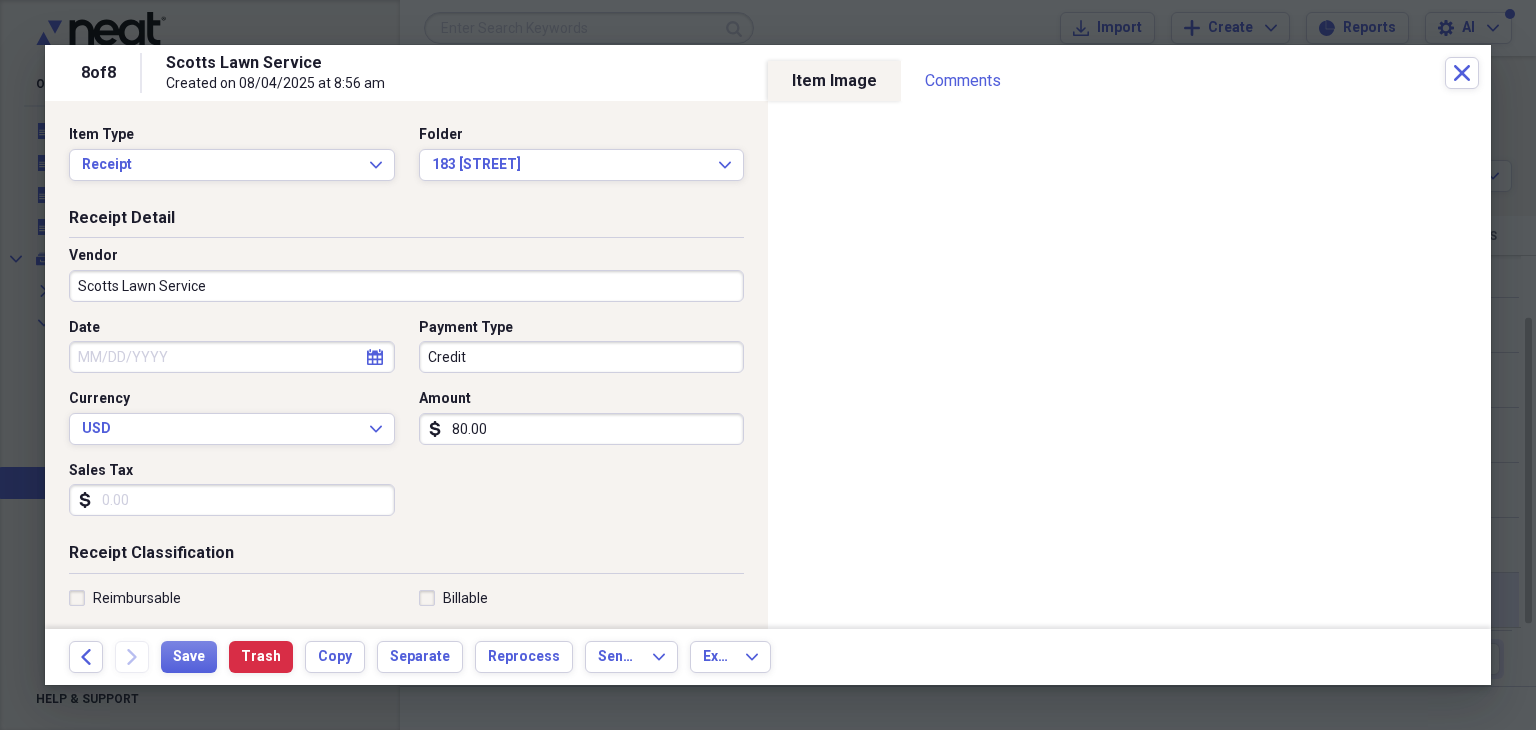 click 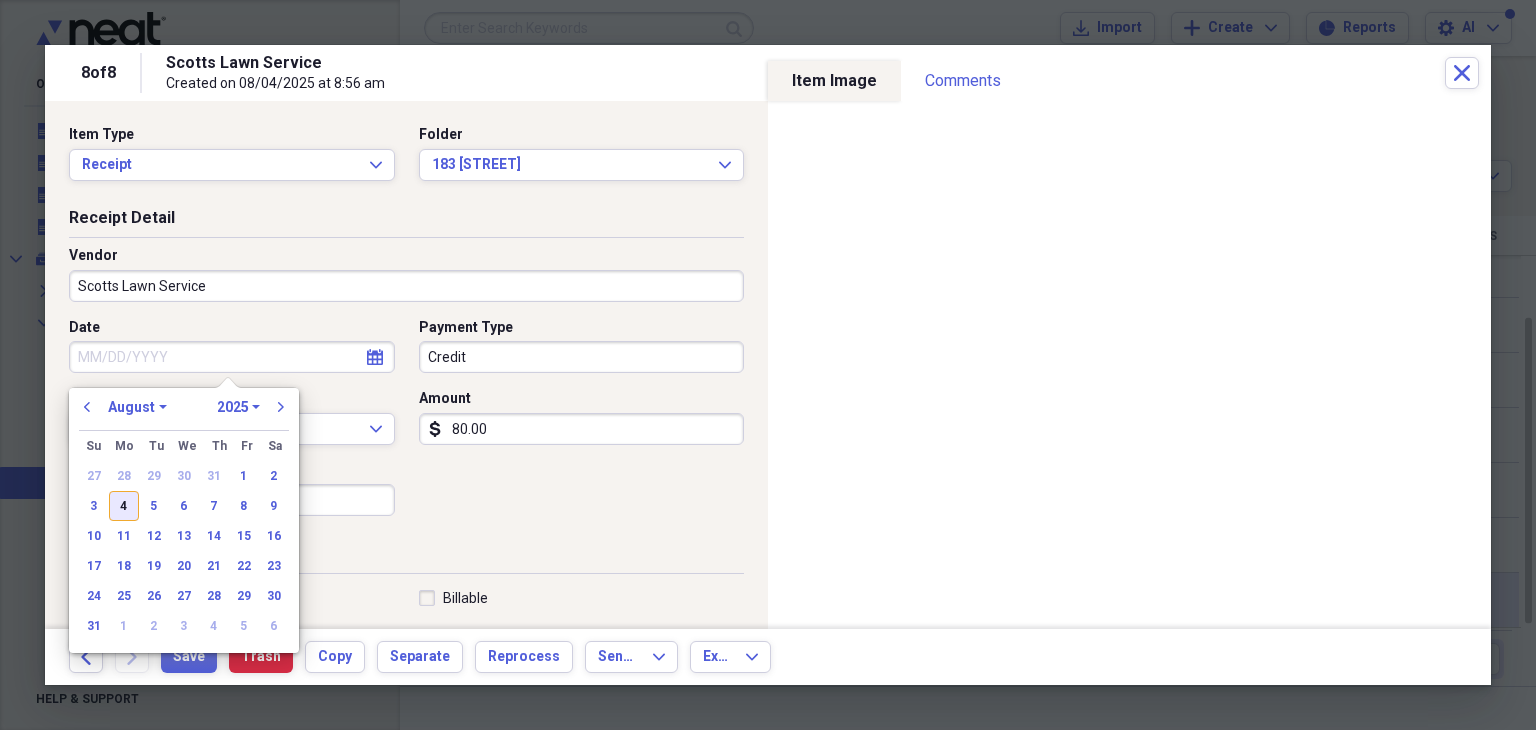 click on "4" at bounding box center [124, 506] 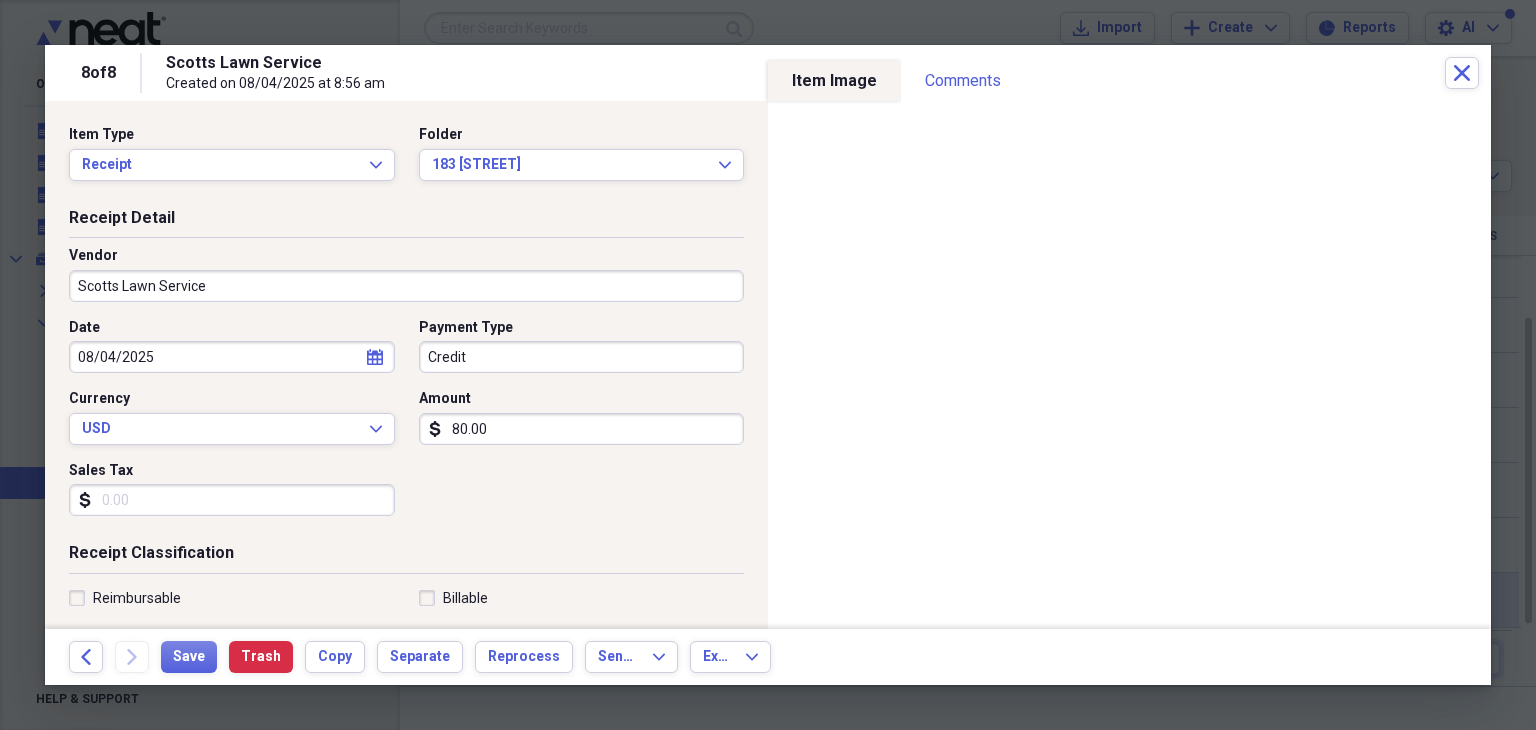 type on "08/04/2025" 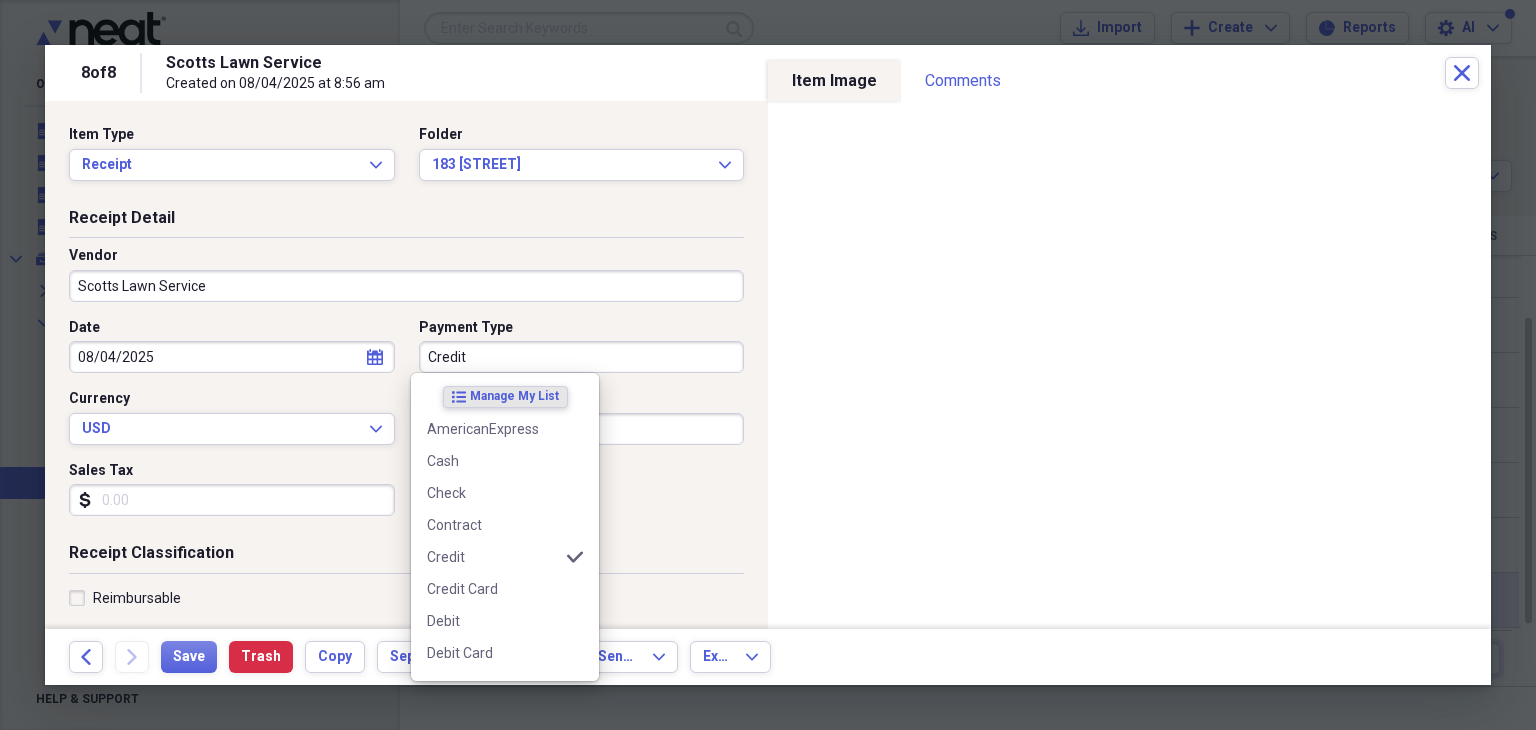 click on "Credit" at bounding box center [582, 357] 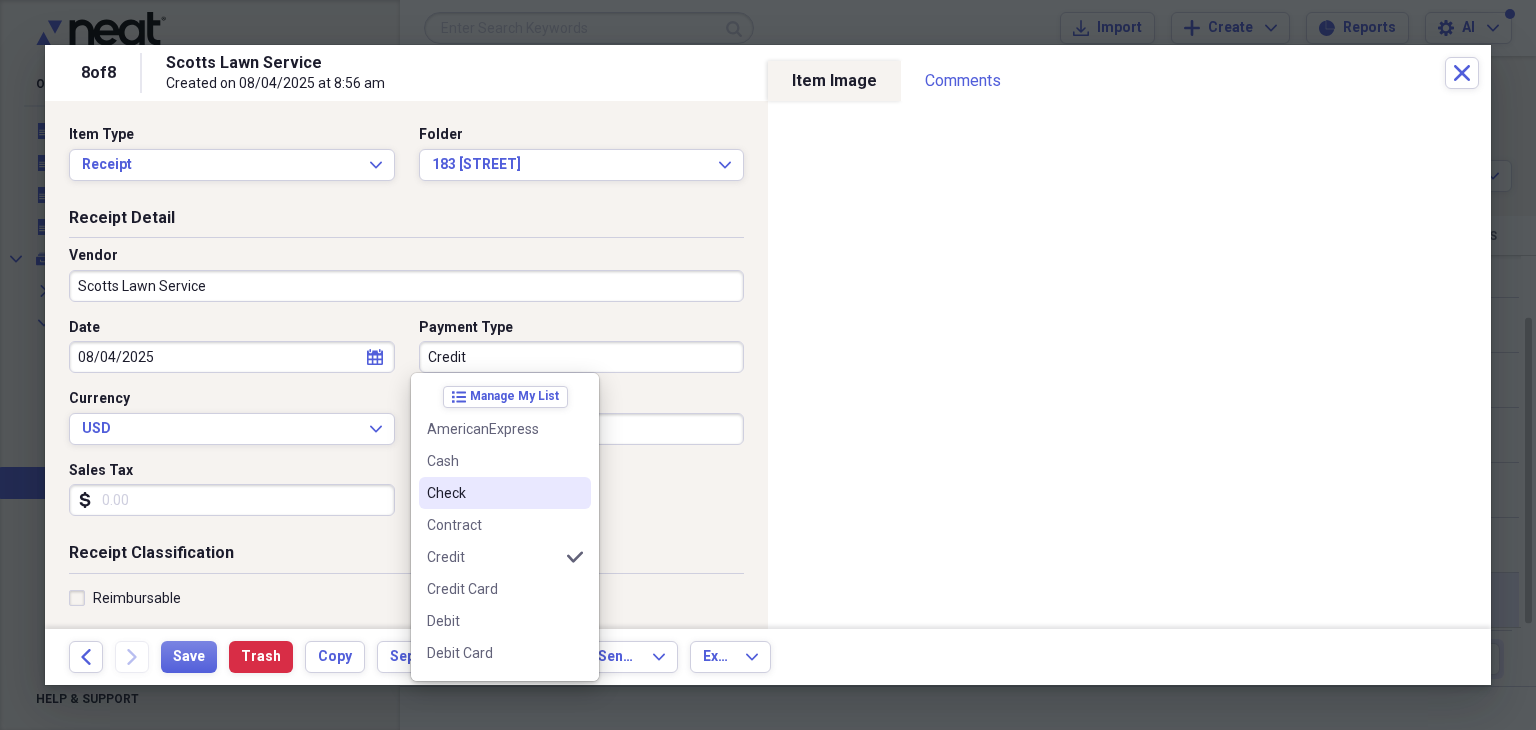 click on "Check" at bounding box center [493, 493] 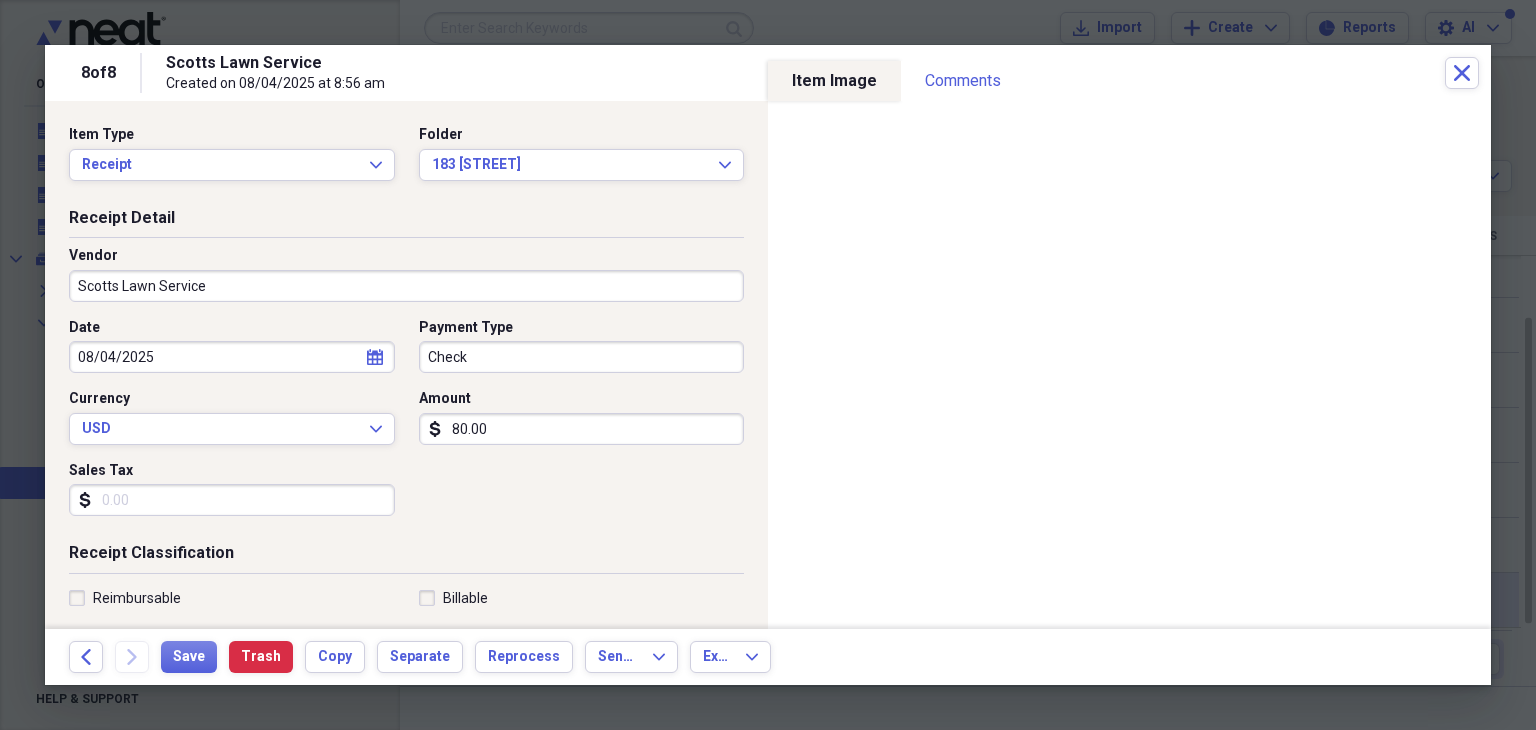 click on "80.00" at bounding box center [582, 429] 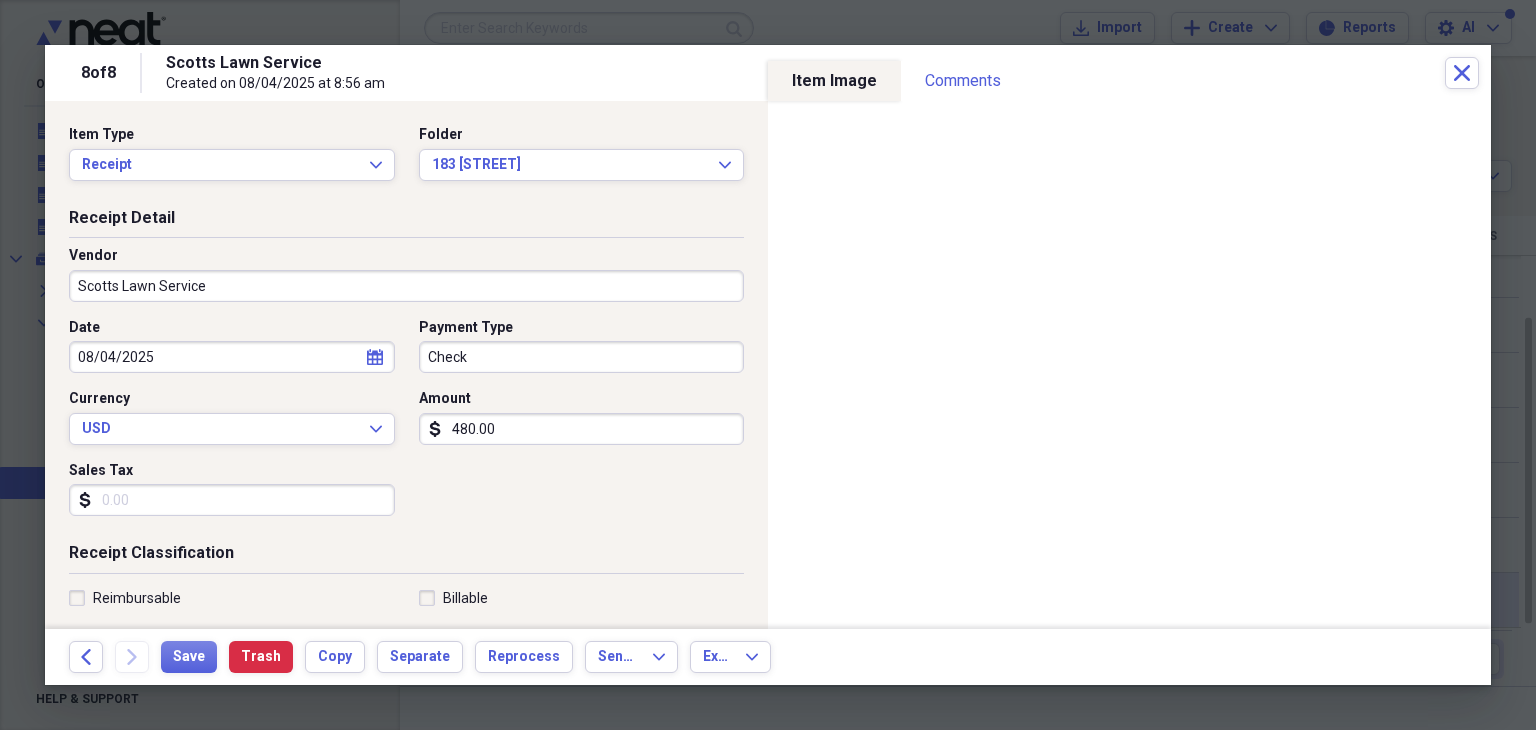 type on "480.00" 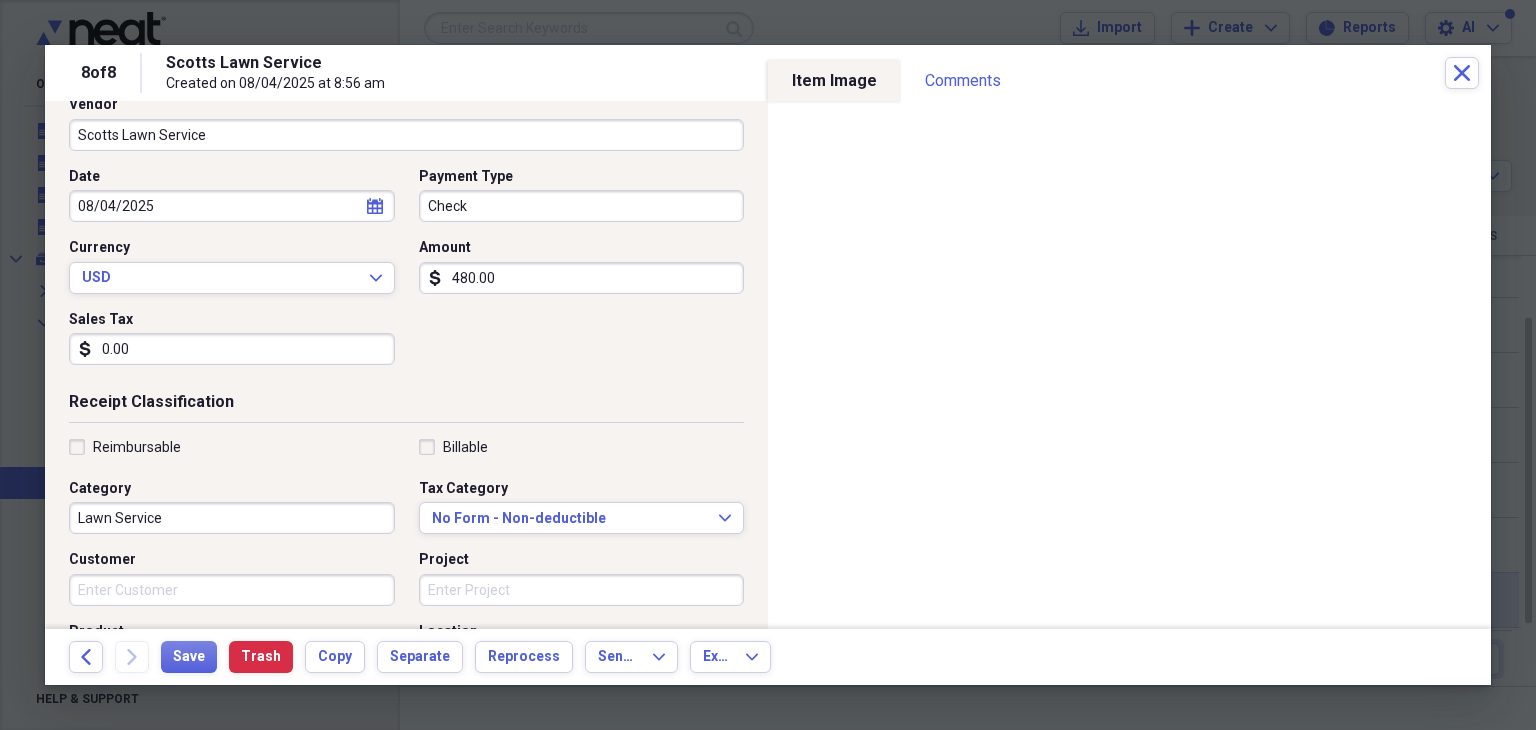 scroll, scrollTop: 200, scrollLeft: 0, axis: vertical 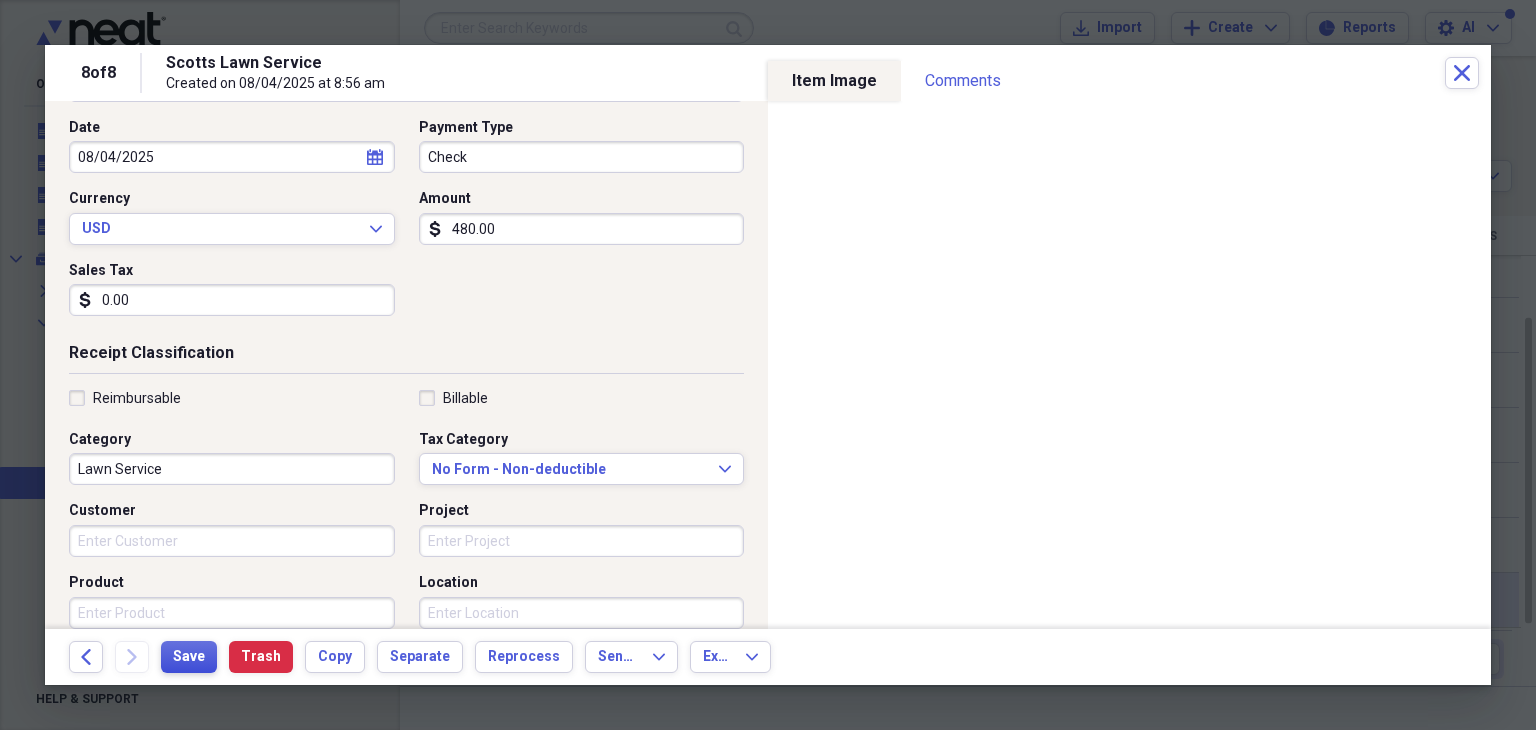 type on "0.00" 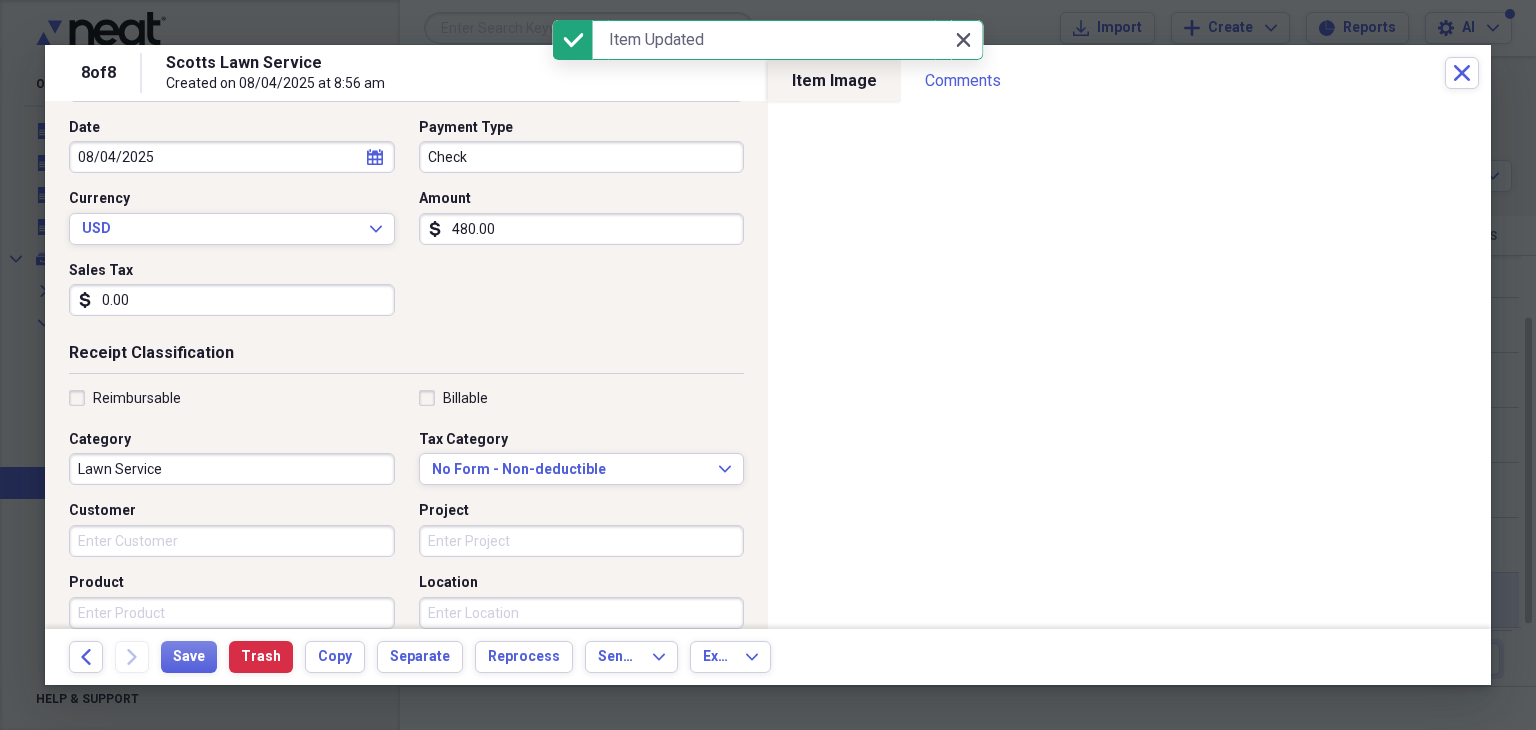 click 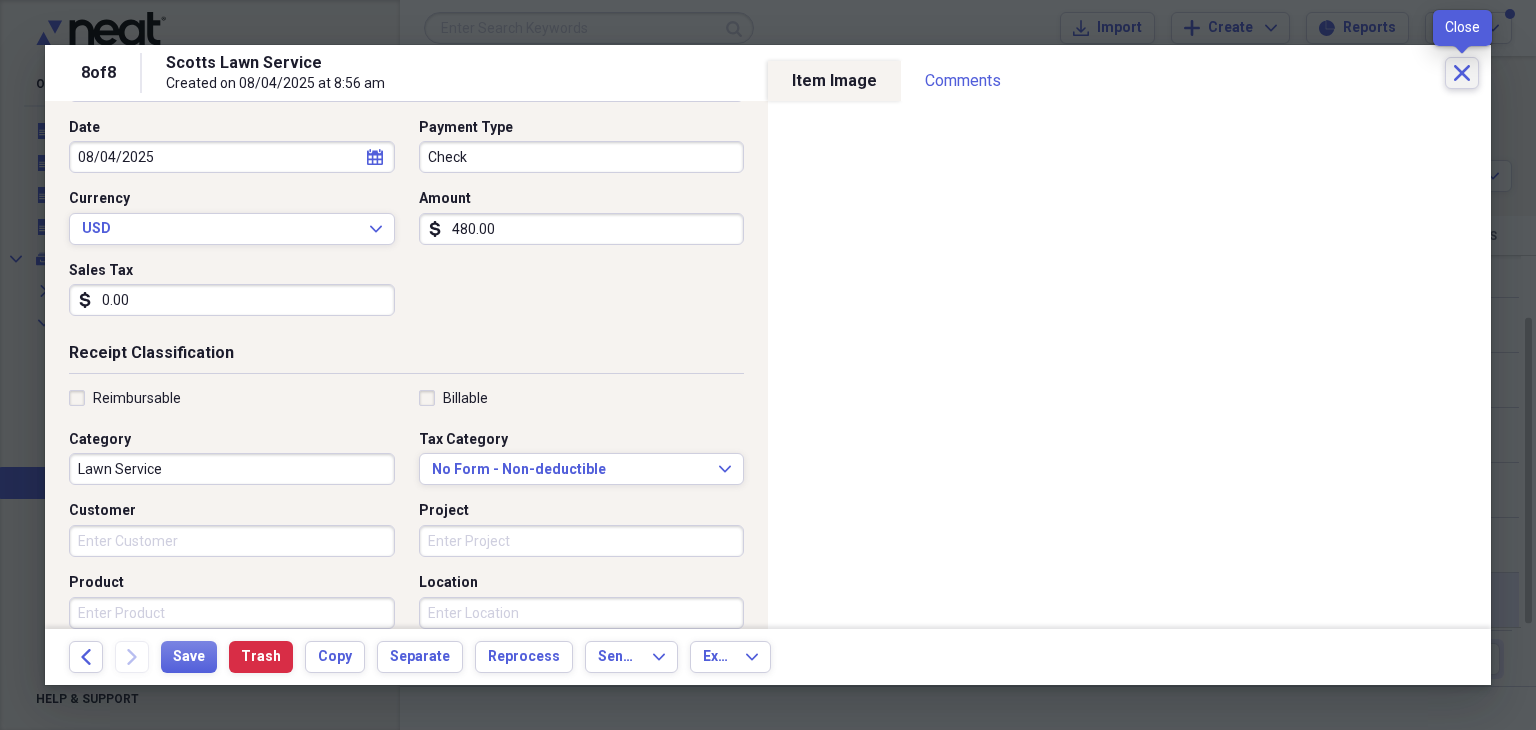 click on "Close" 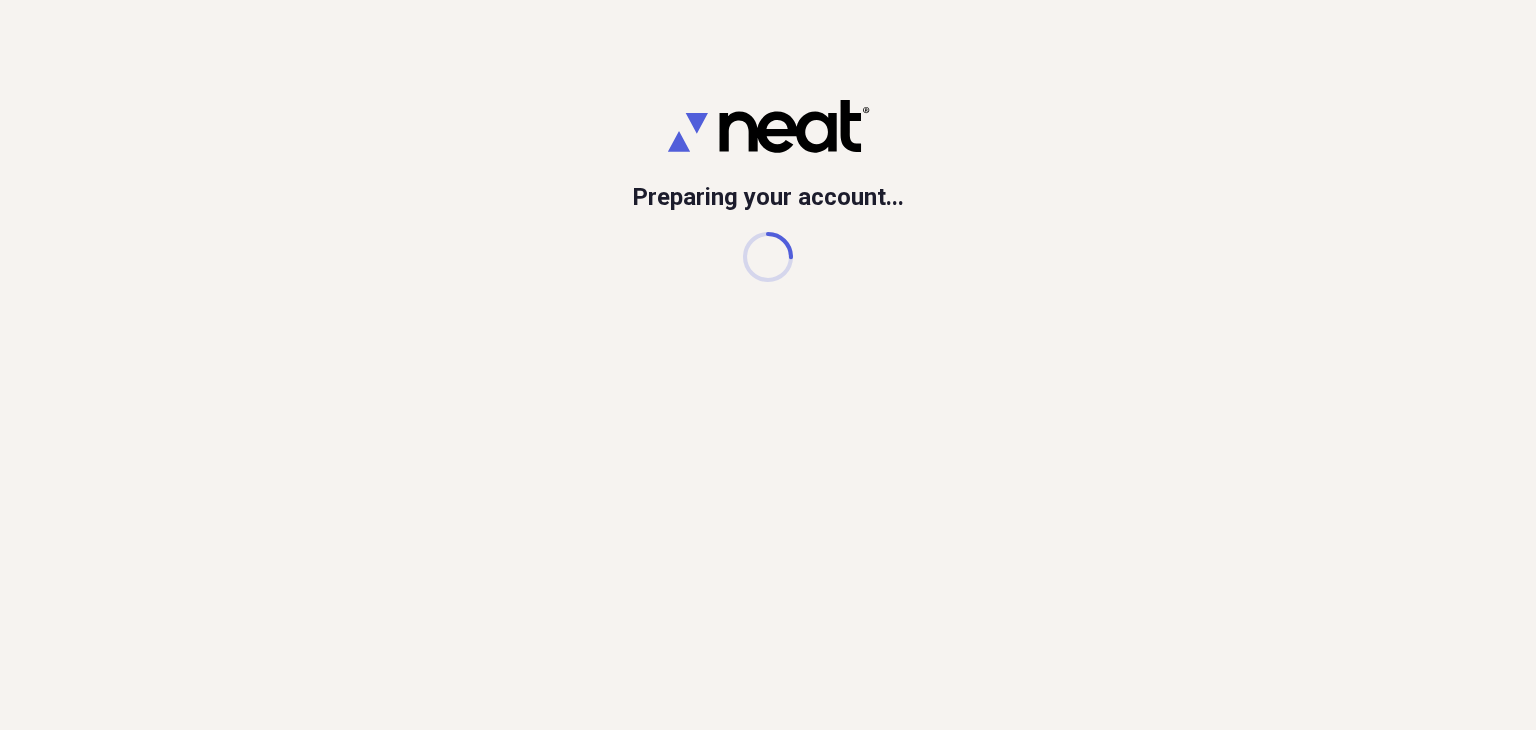 scroll, scrollTop: 0, scrollLeft: 0, axis: both 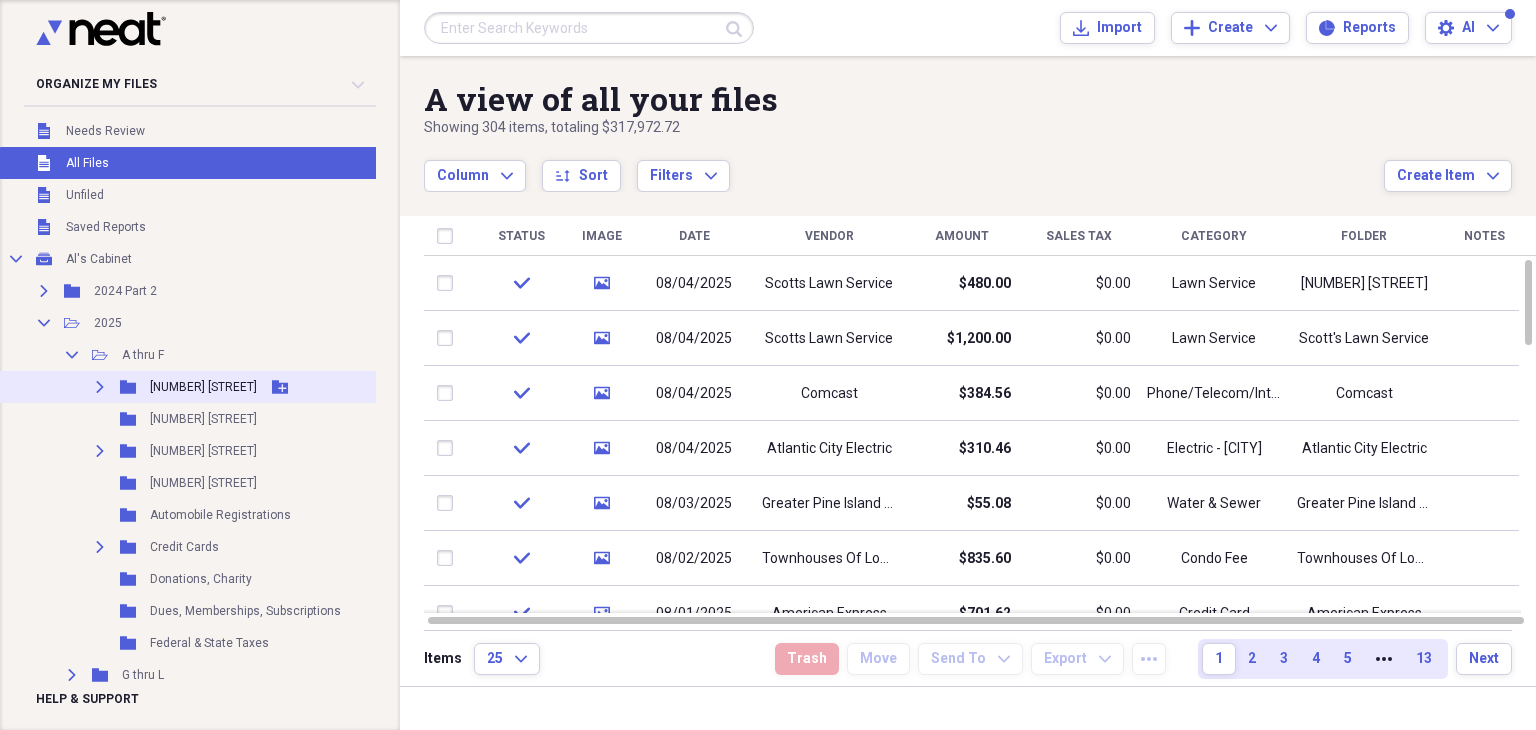 click on "Expand" 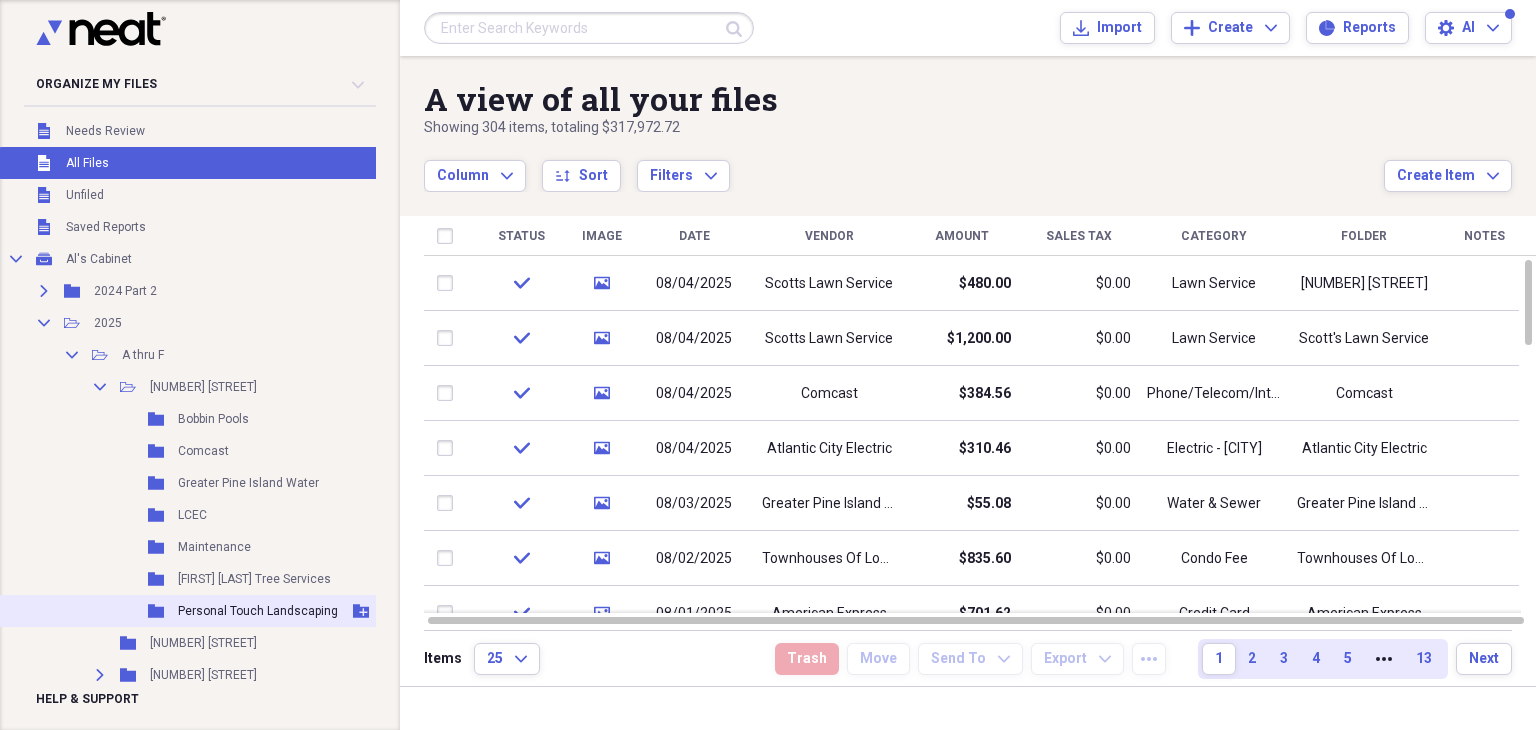 click on "Personal Touch Landscaping" at bounding box center (258, 611) 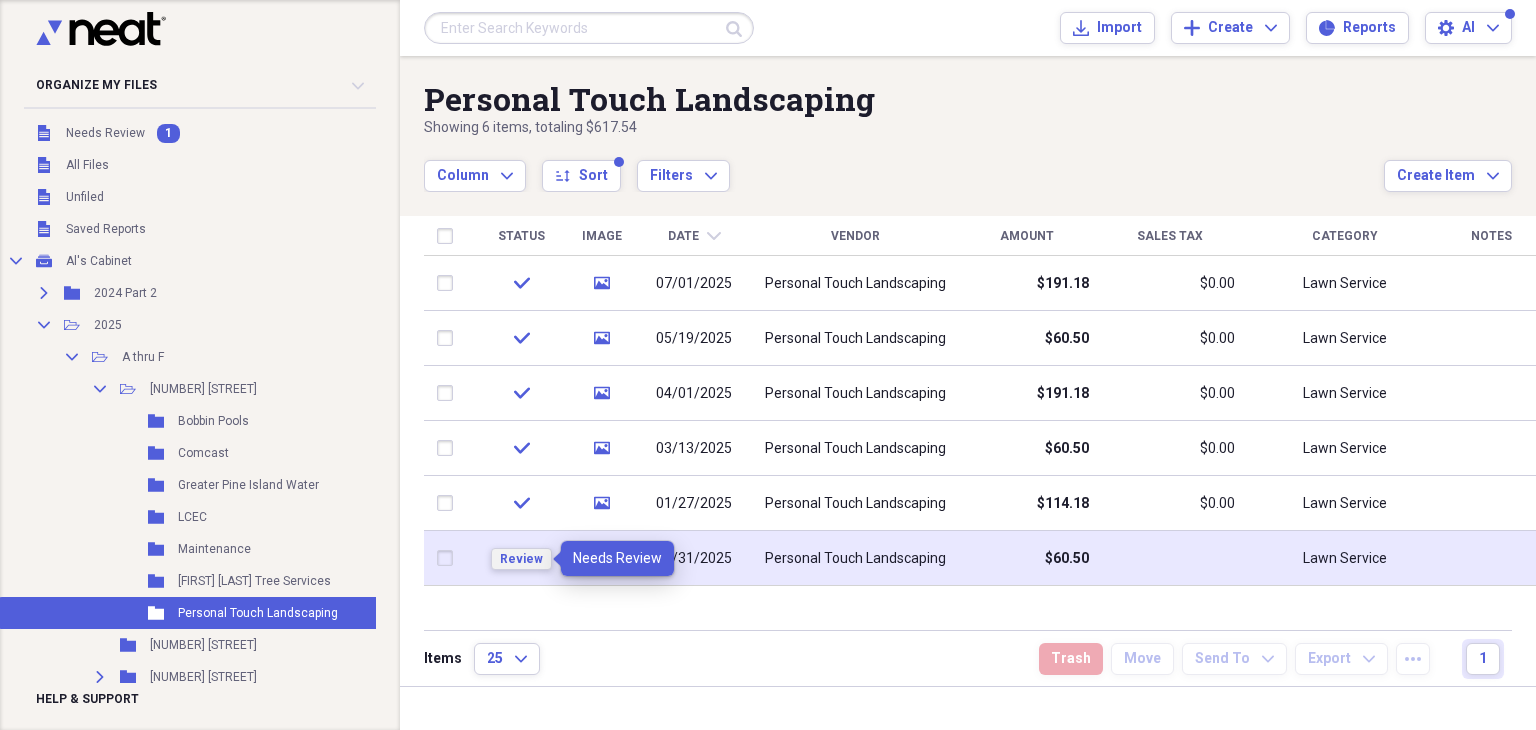 click on "Review" at bounding box center (521, 559) 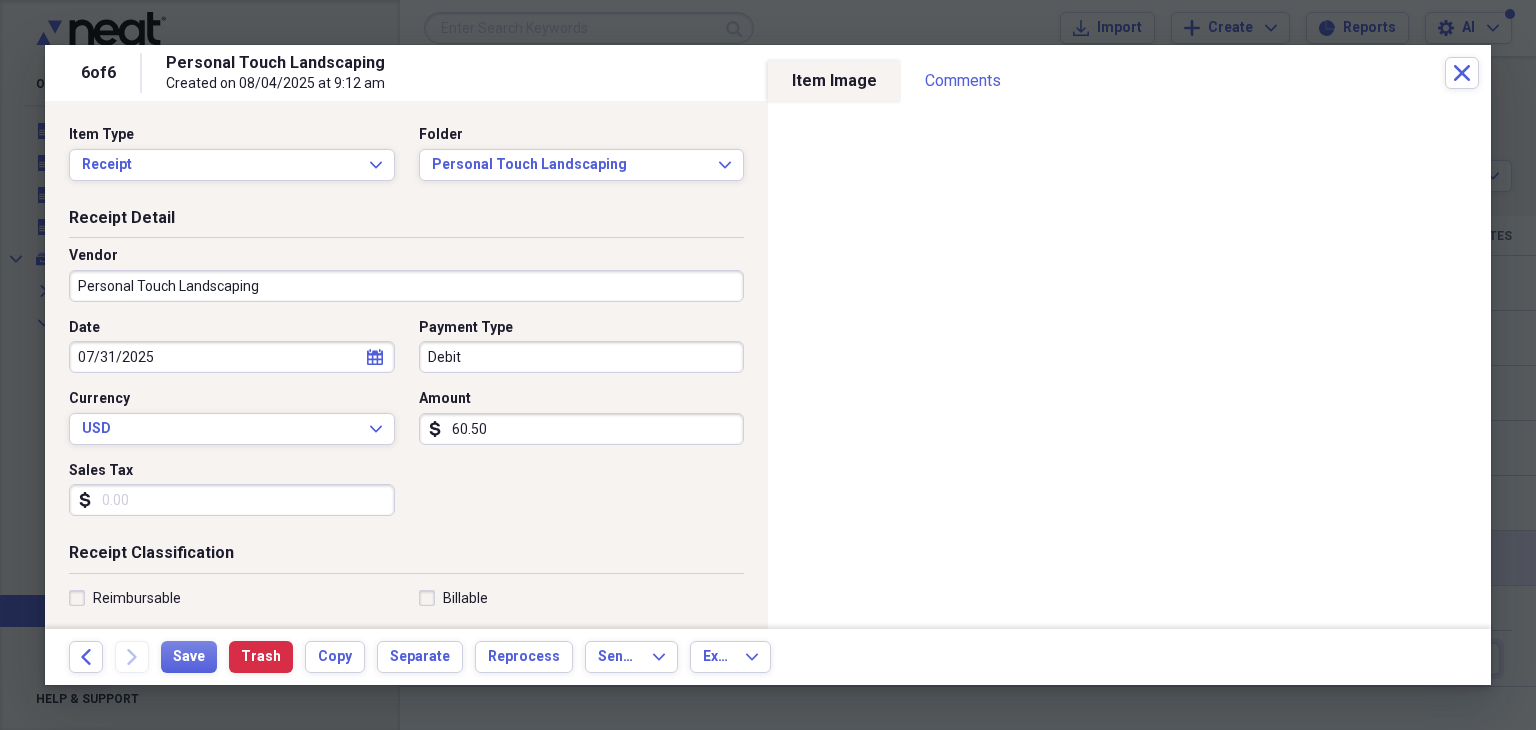 click on "calendar" 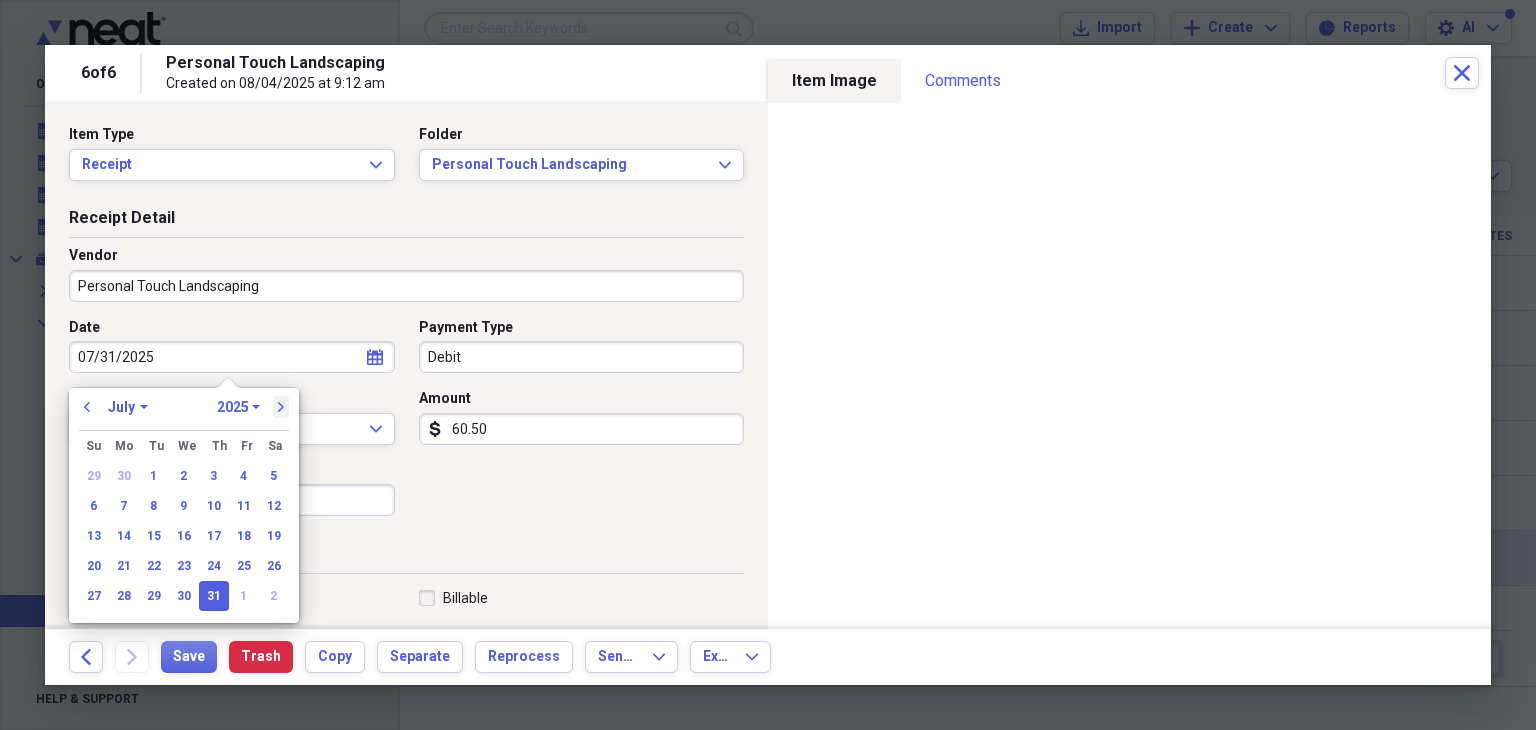 click on "next" at bounding box center [281, 407] 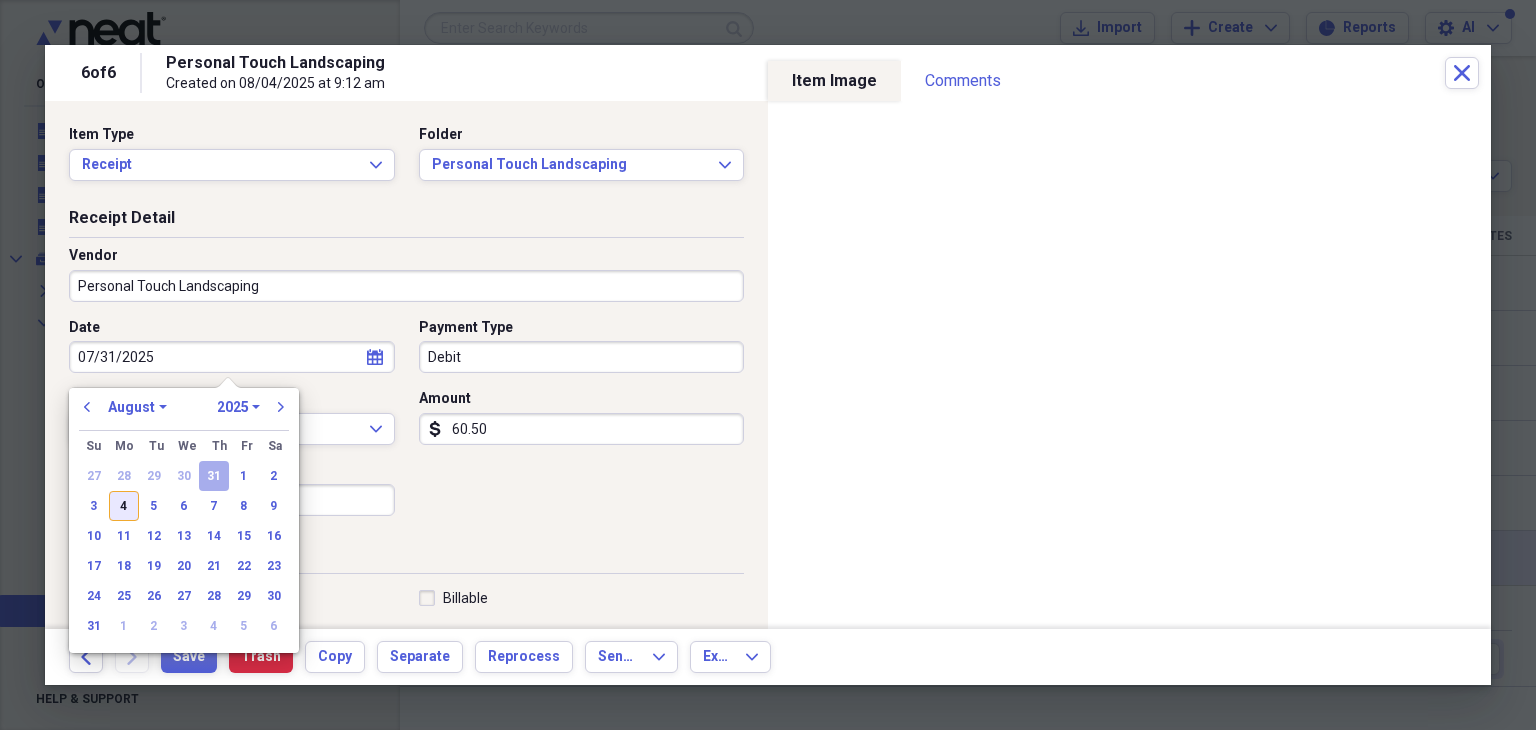 click on "4" at bounding box center (124, 506) 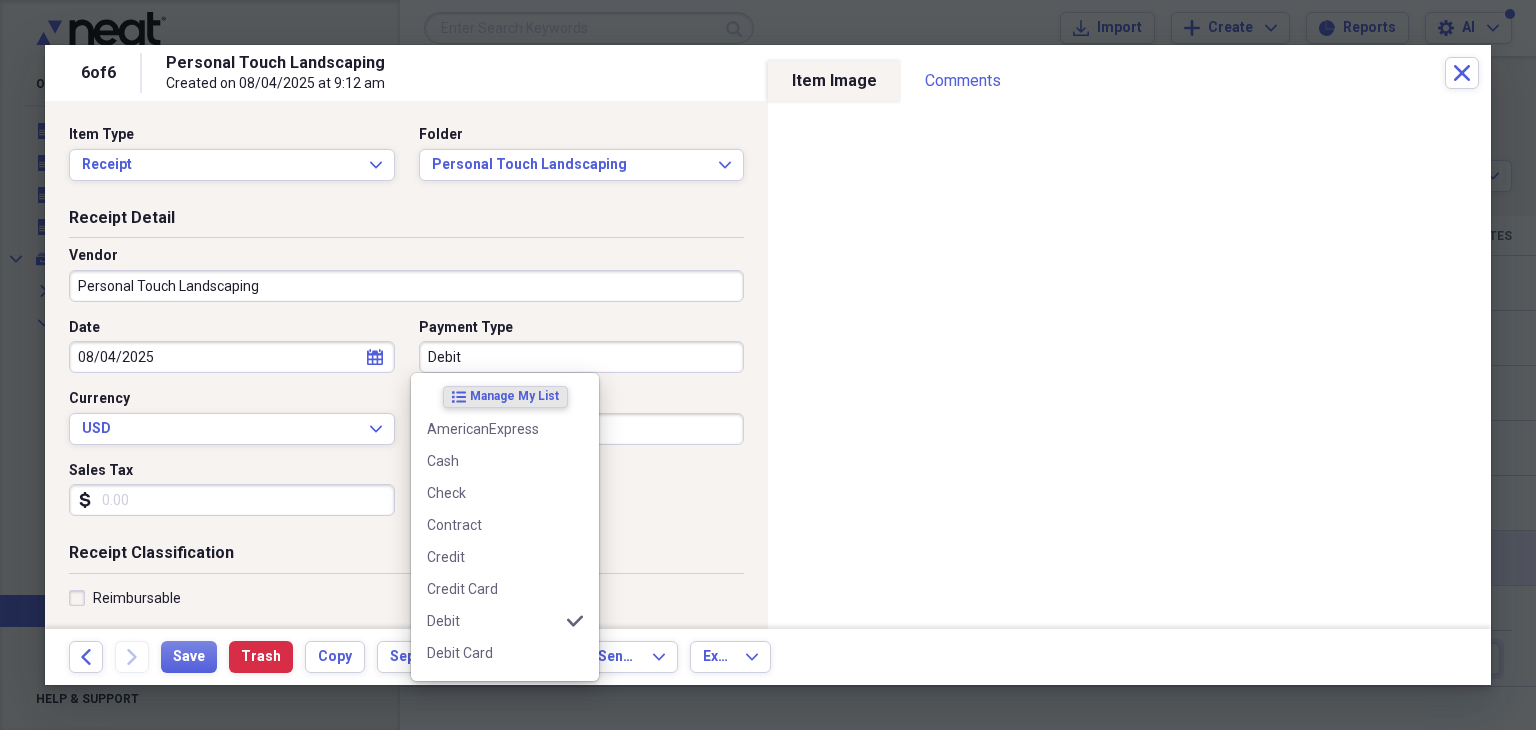 click on "Debit" at bounding box center [582, 357] 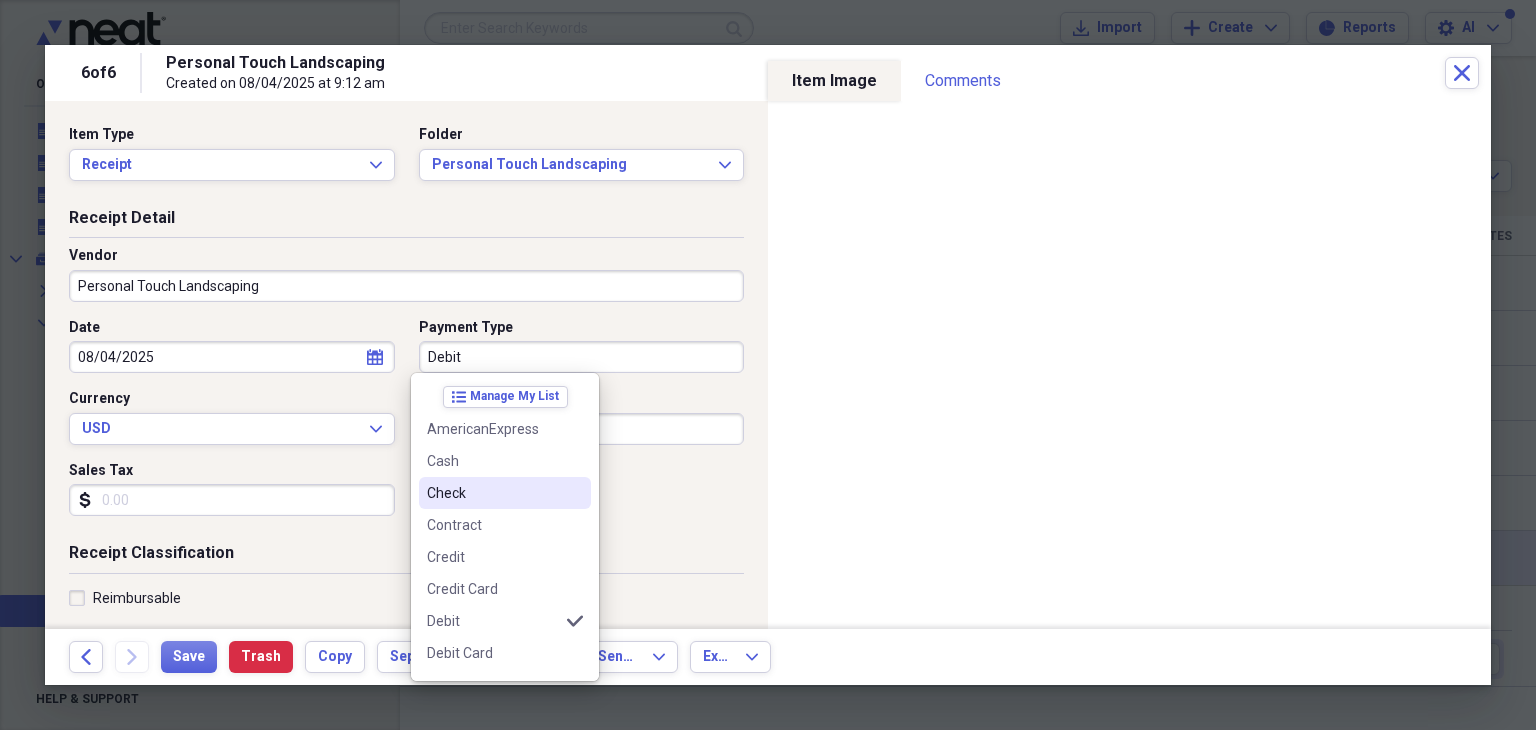 click on "Check" at bounding box center [493, 493] 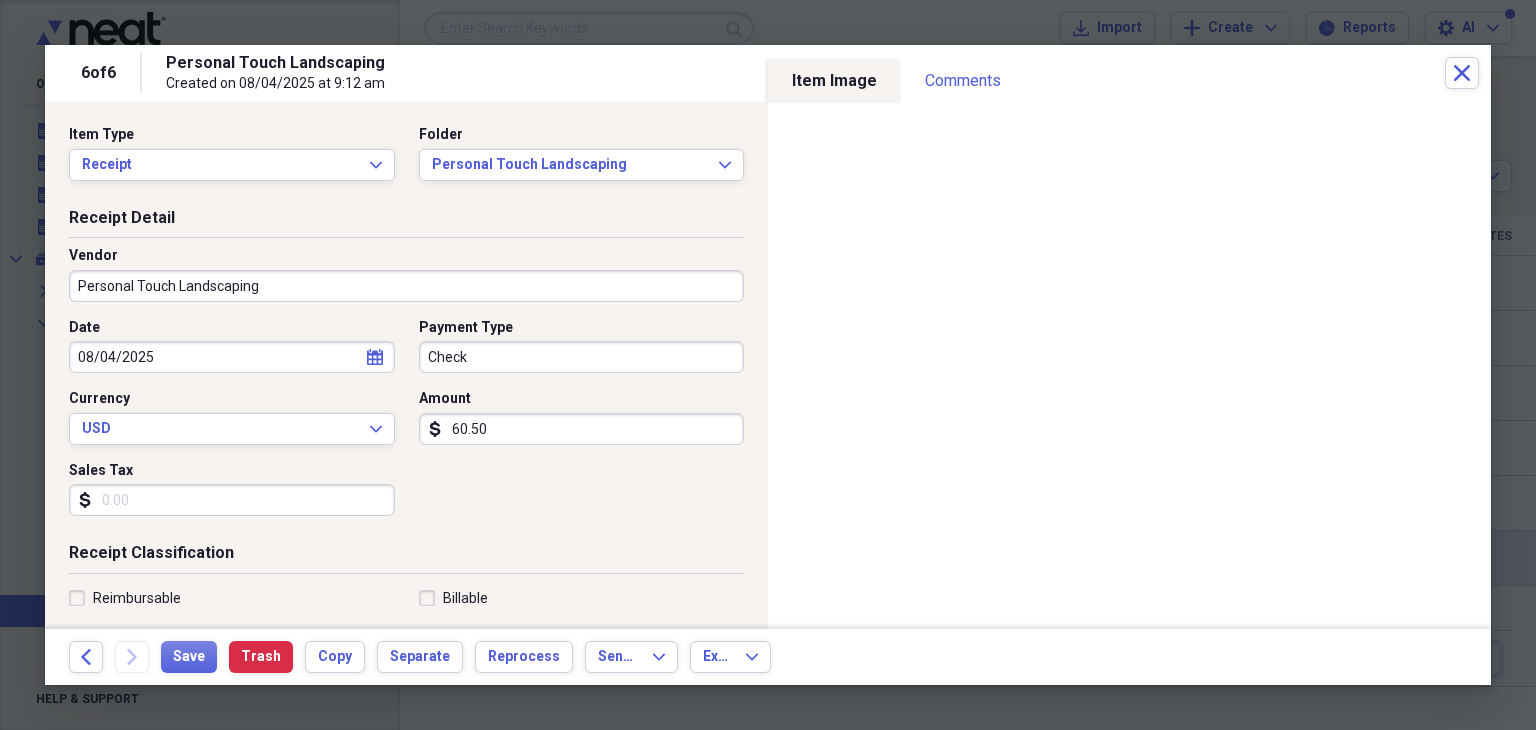 click on "Sales Tax" at bounding box center [232, 500] 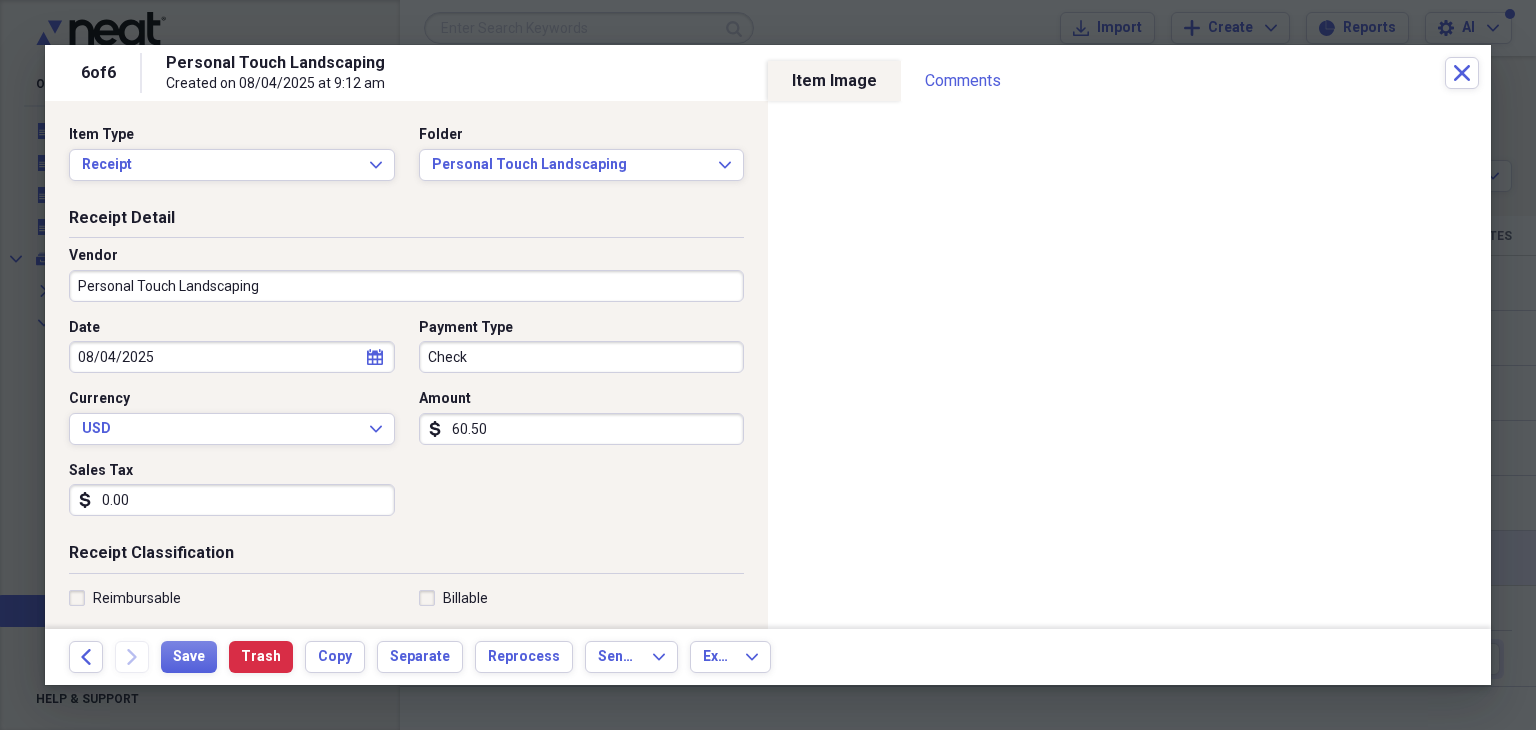 scroll, scrollTop: 100, scrollLeft: 0, axis: vertical 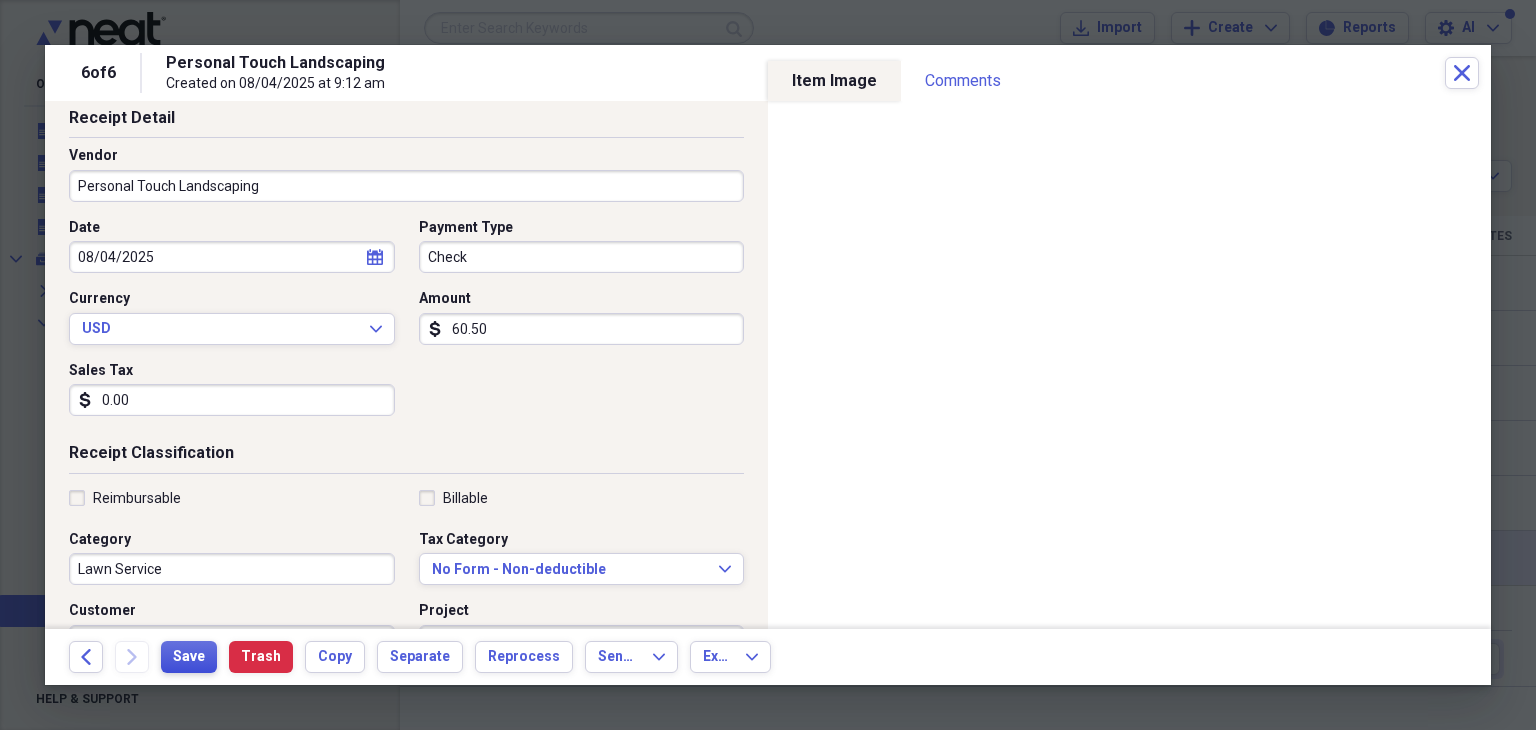 type on "0.00" 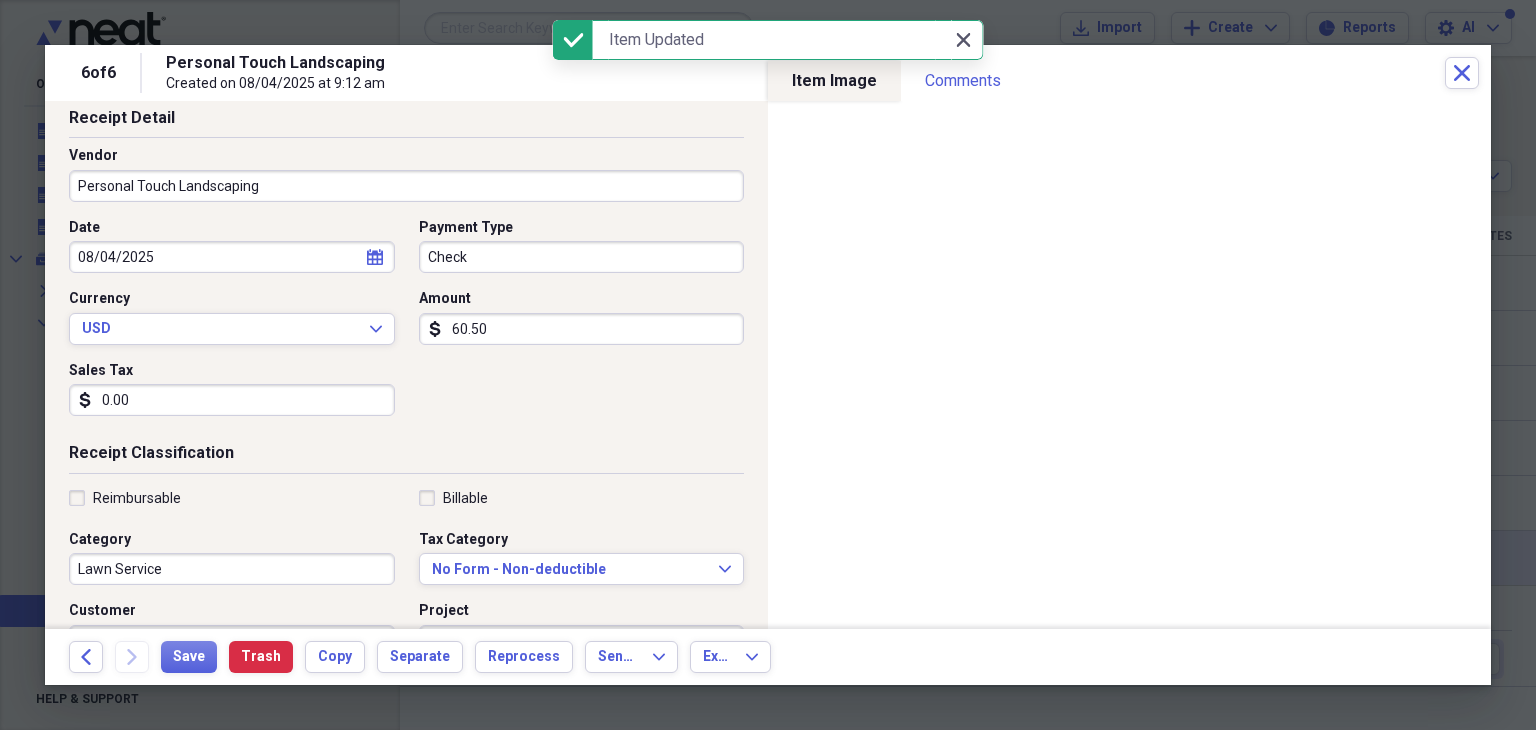 click 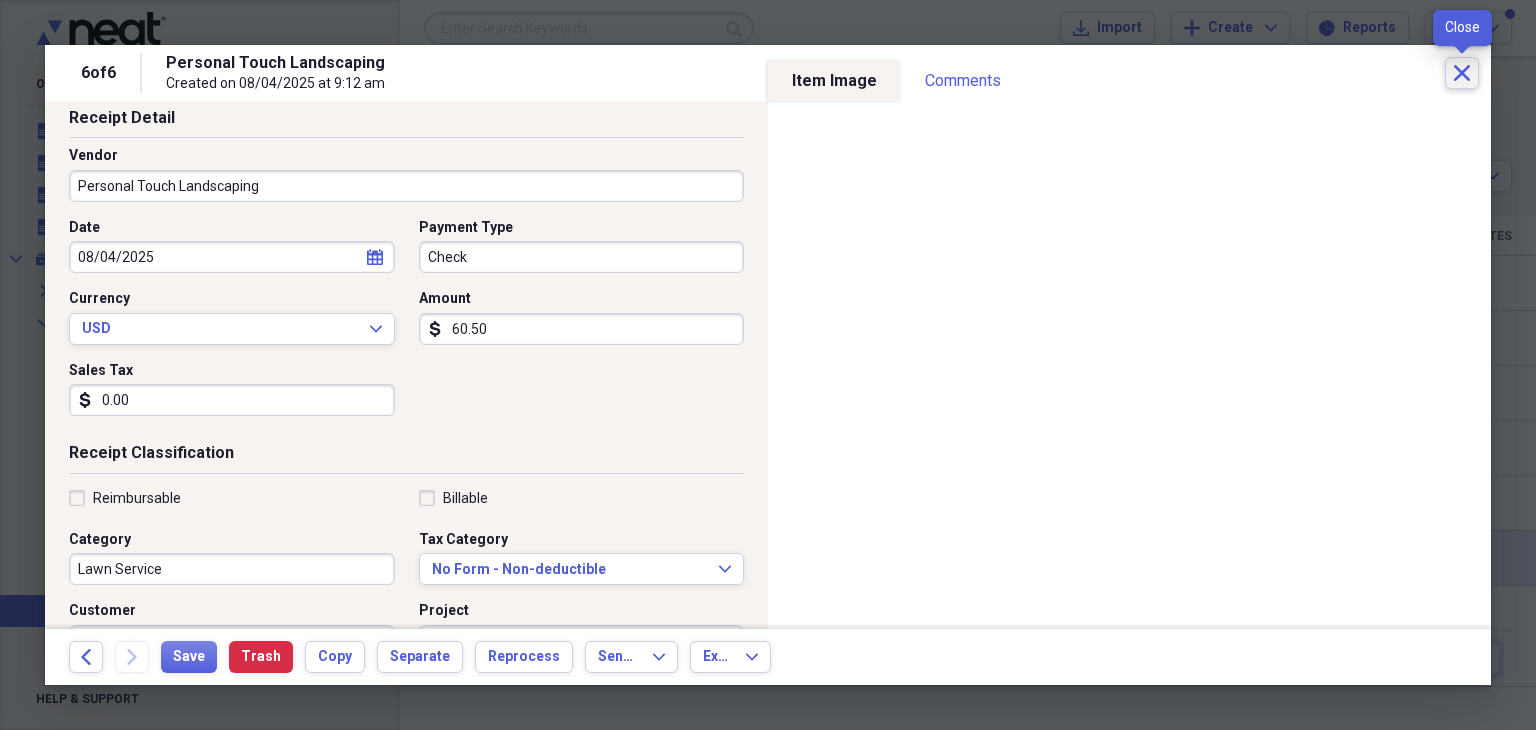 click on "Close" 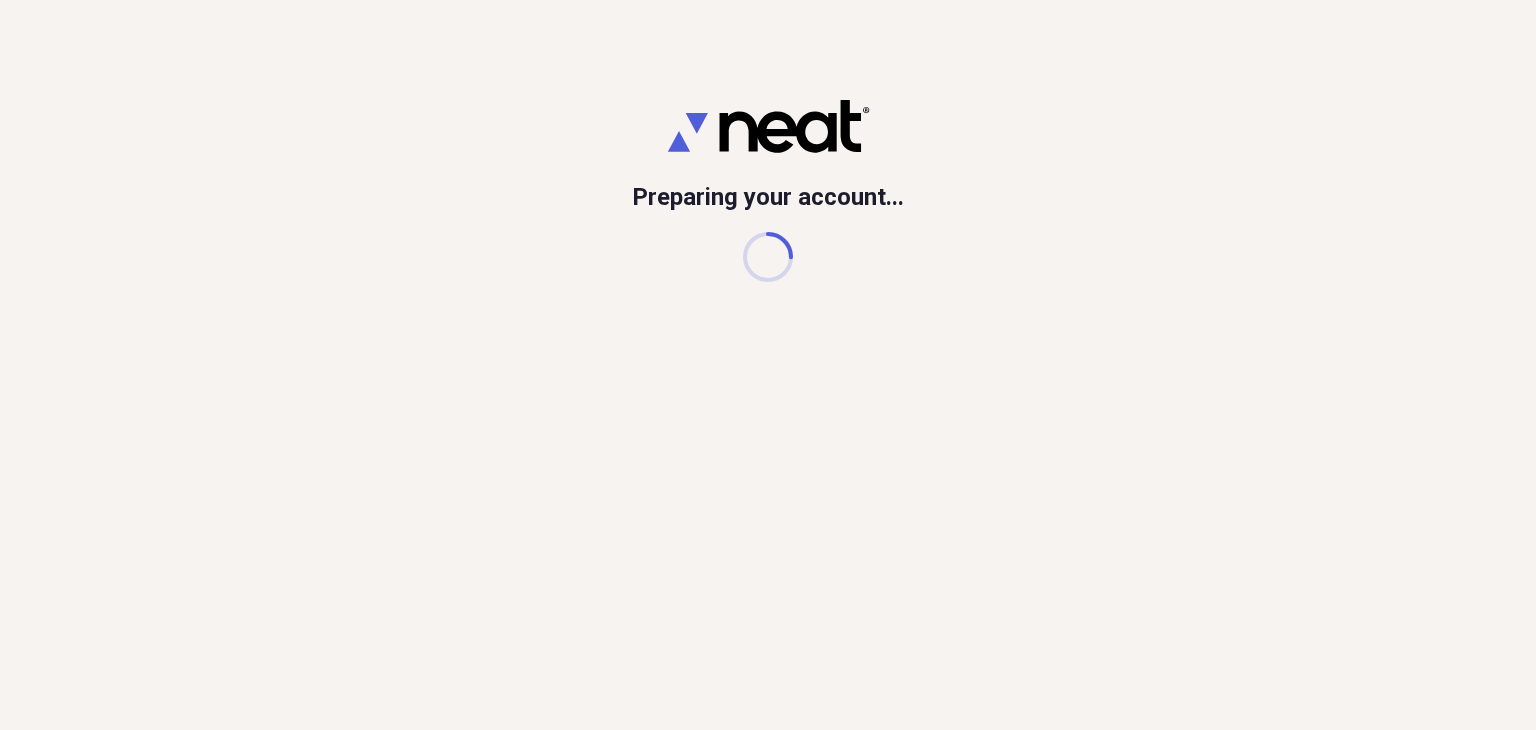 scroll, scrollTop: 0, scrollLeft: 0, axis: both 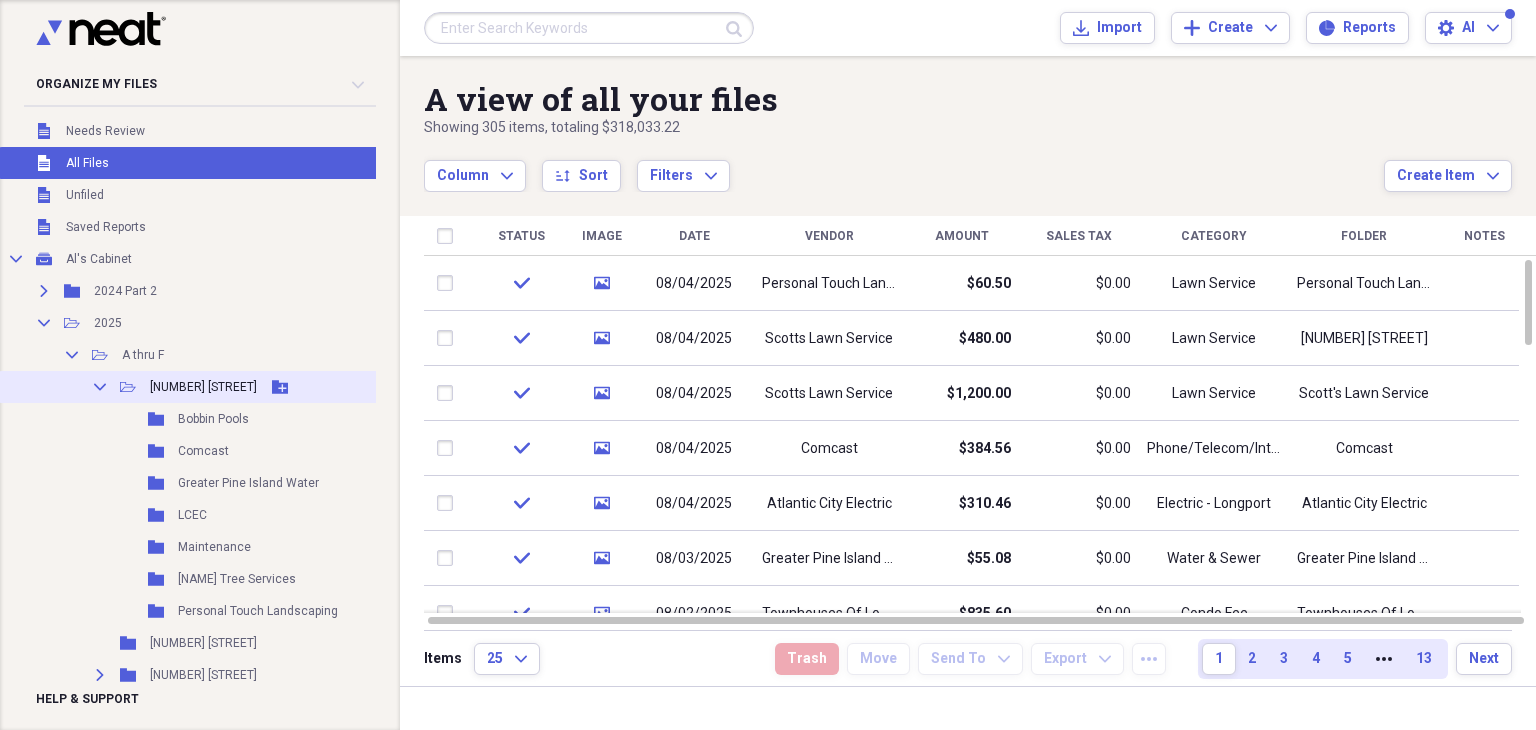 click 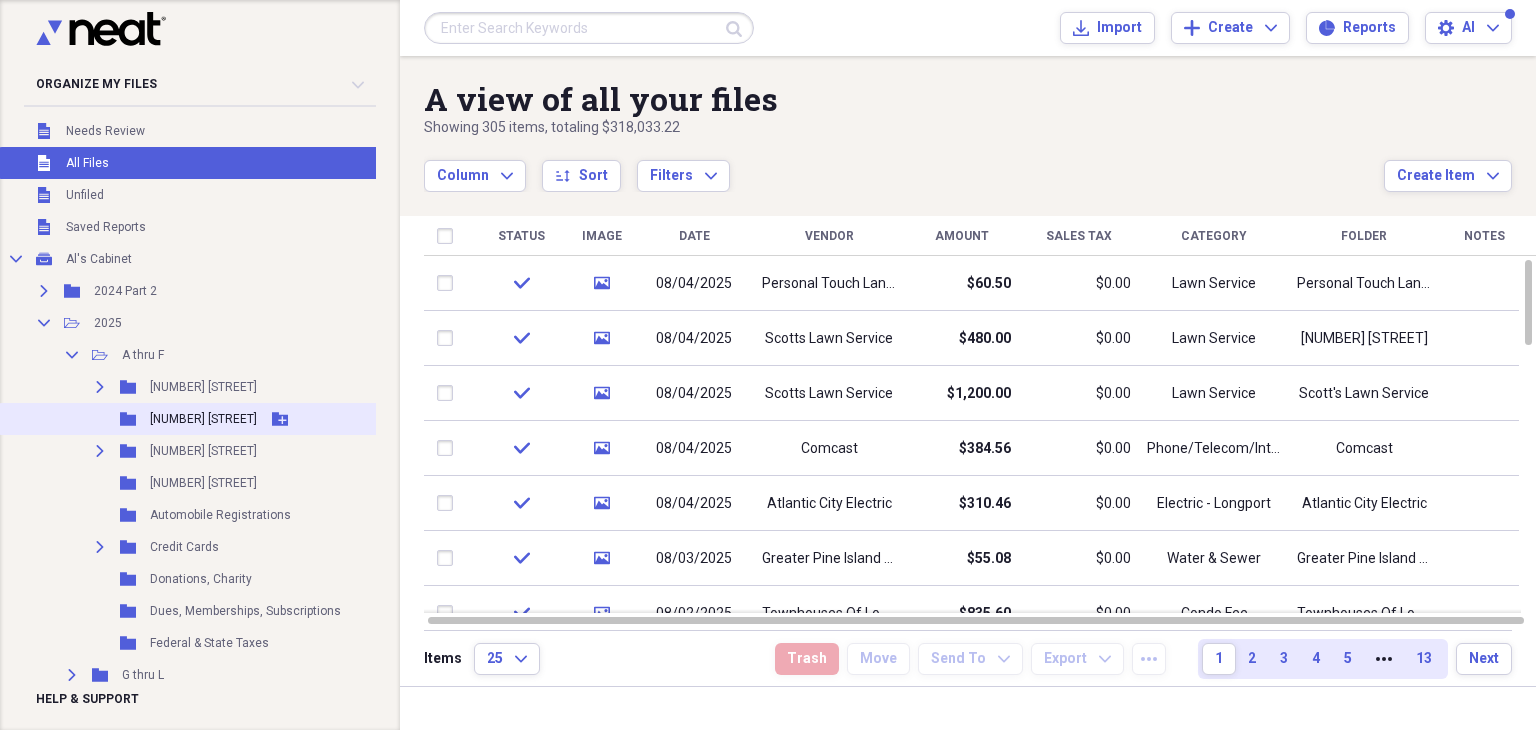click on "11865 [STREET]" at bounding box center [203, 419] 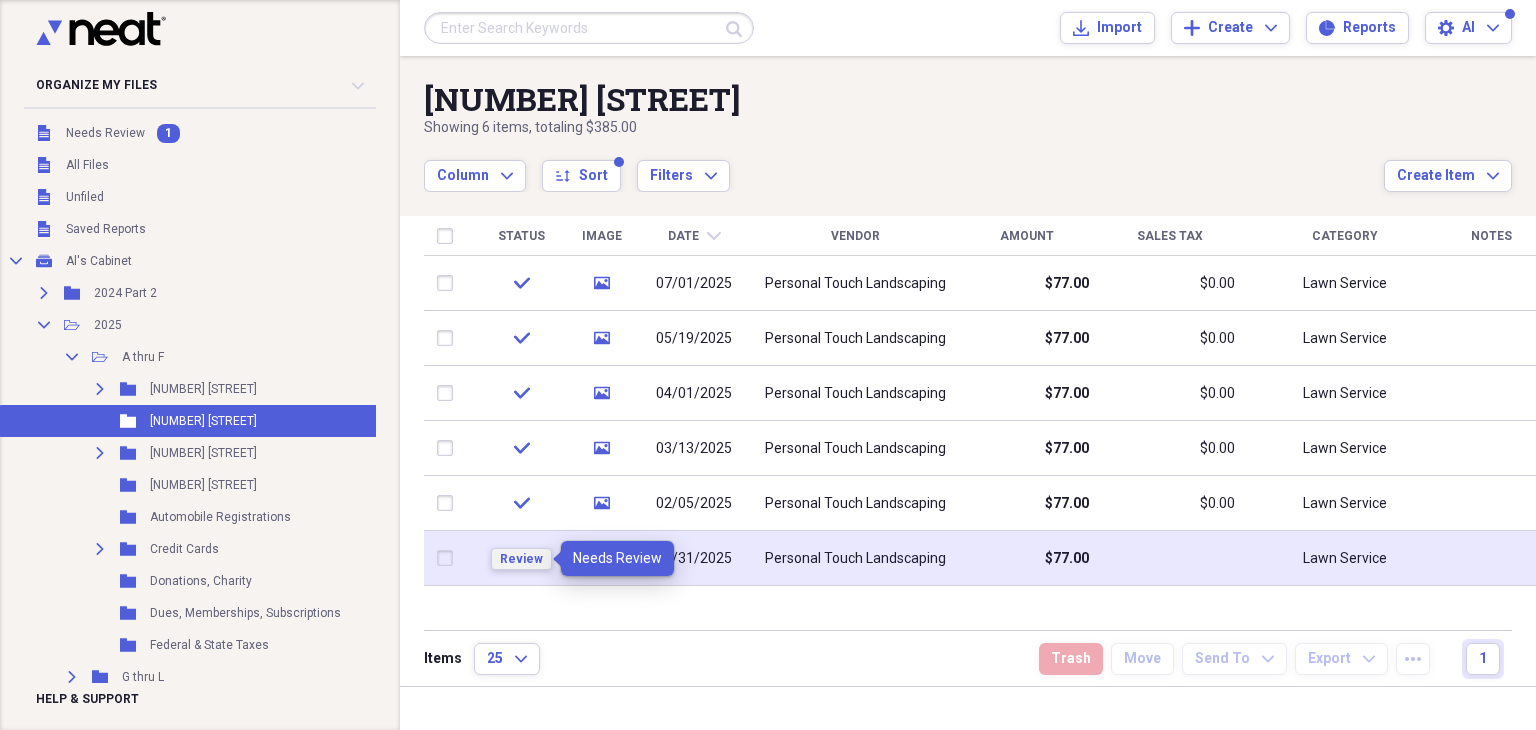 click on "Review" at bounding box center [521, 559] 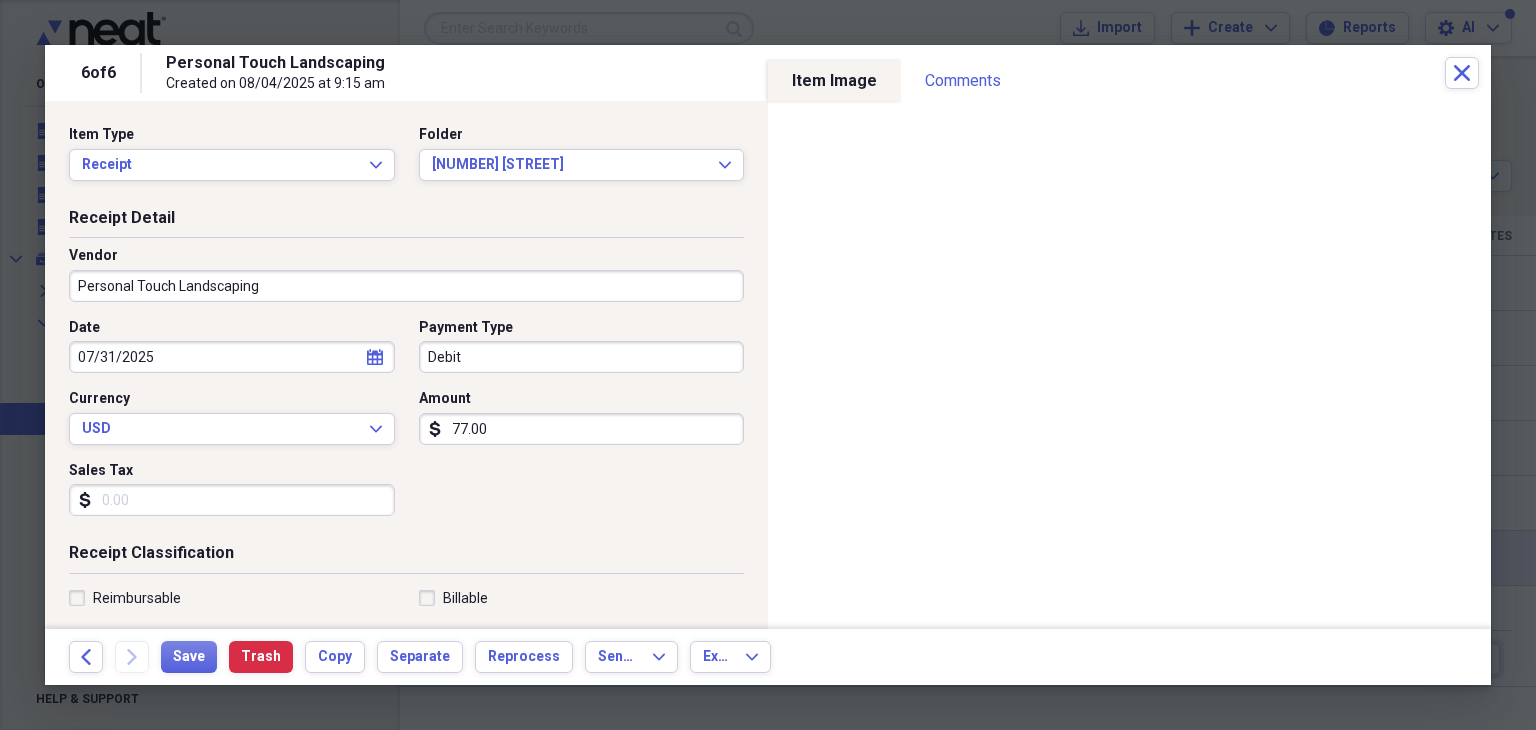 click on "calendar" 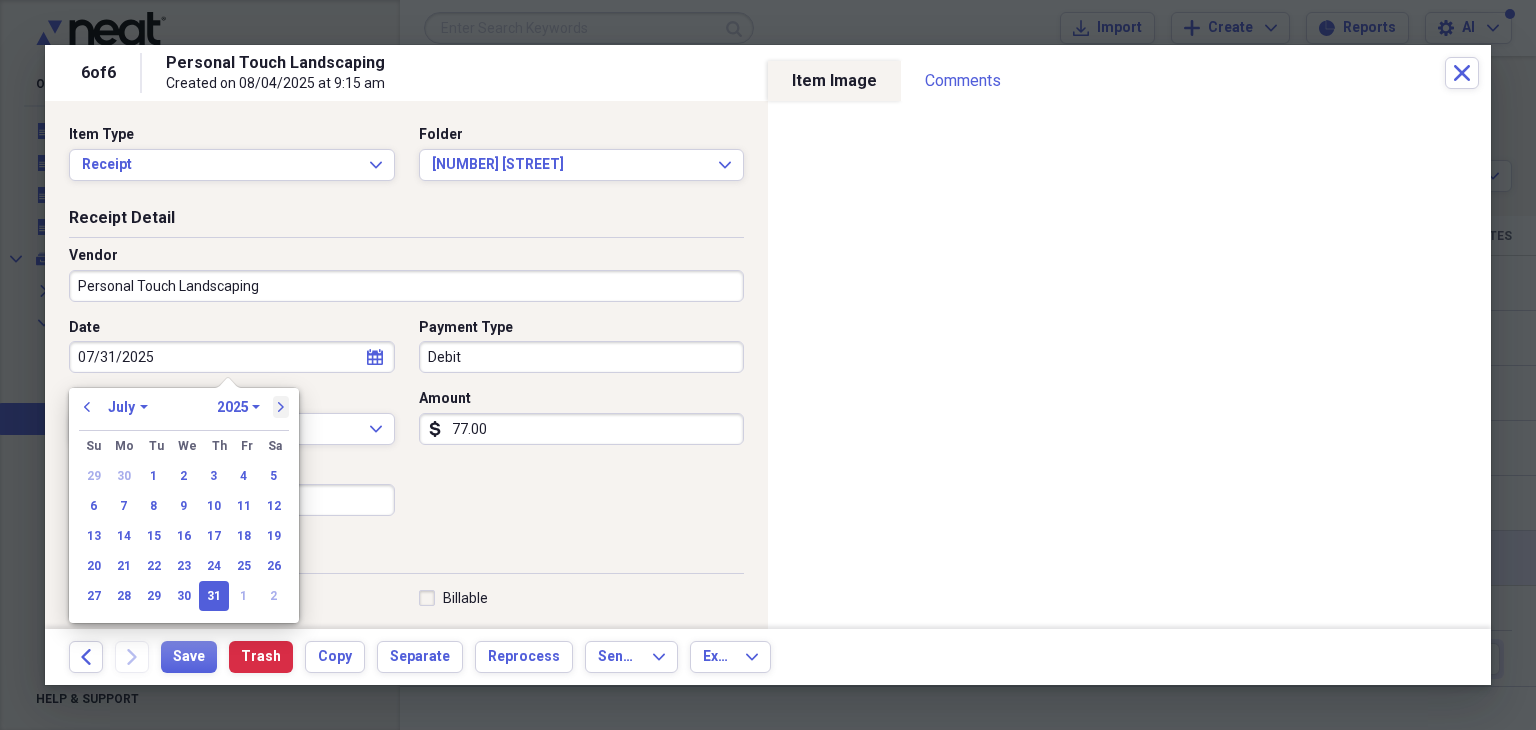 click on "next" at bounding box center [281, 407] 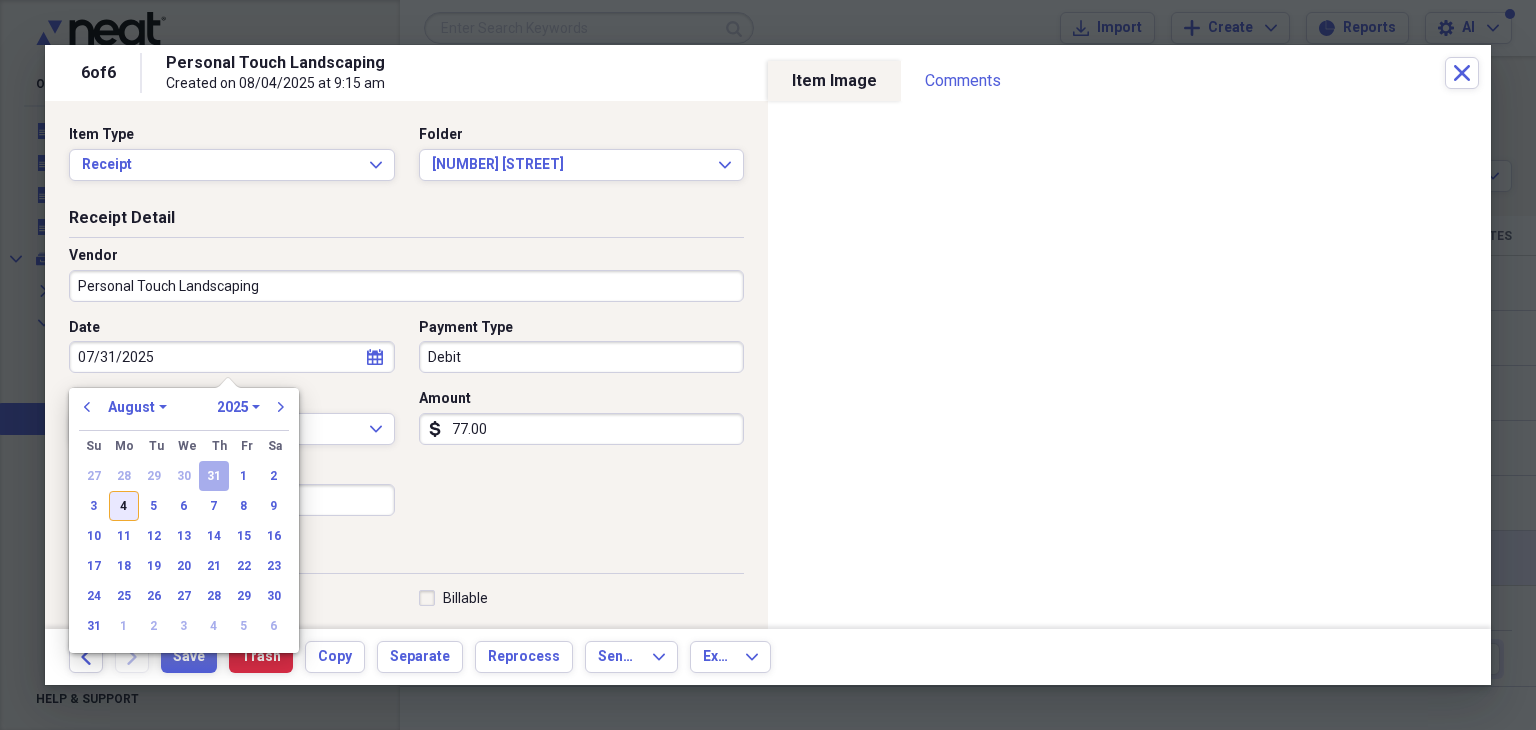 click on "4" at bounding box center [124, 506] 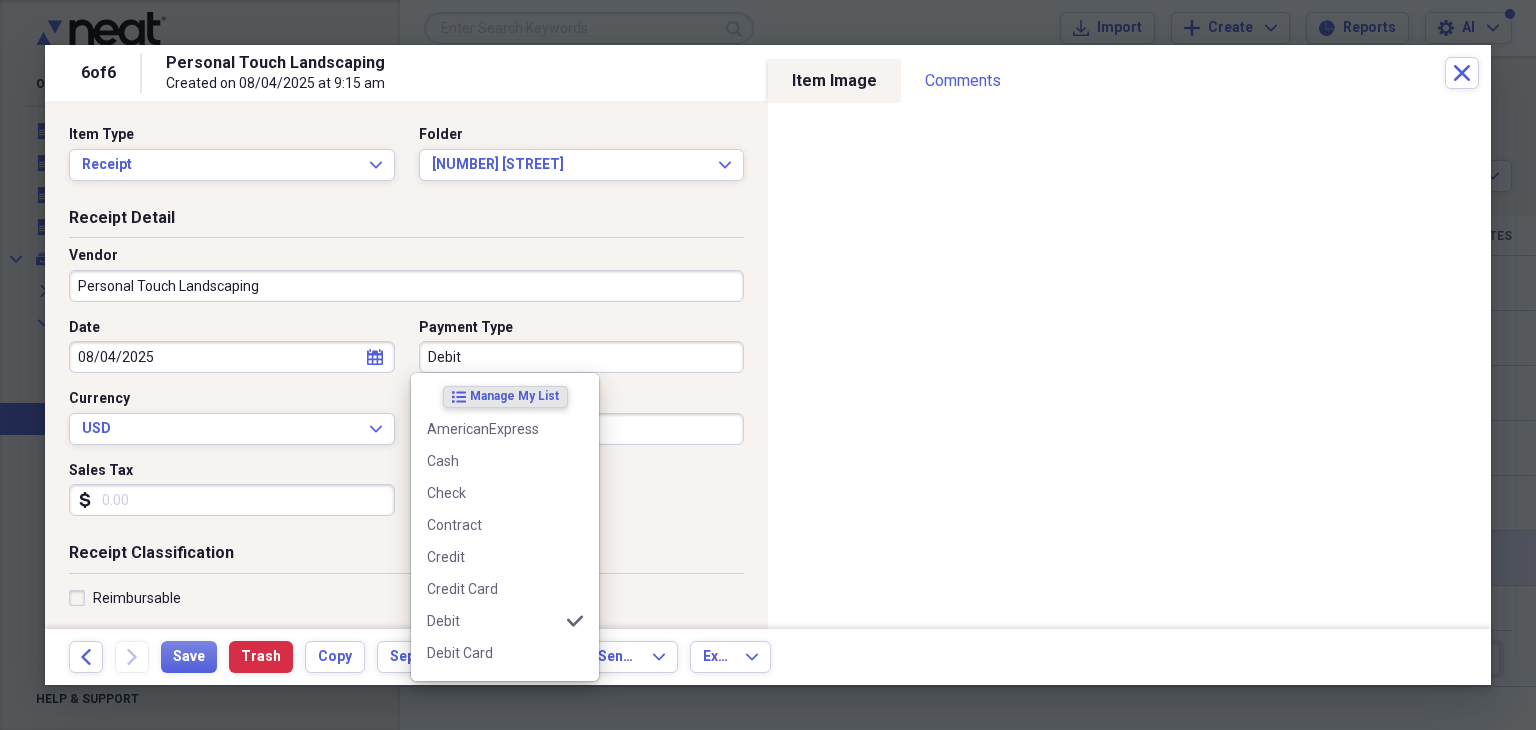 click on "Debit" at bounding box center [582, 357] 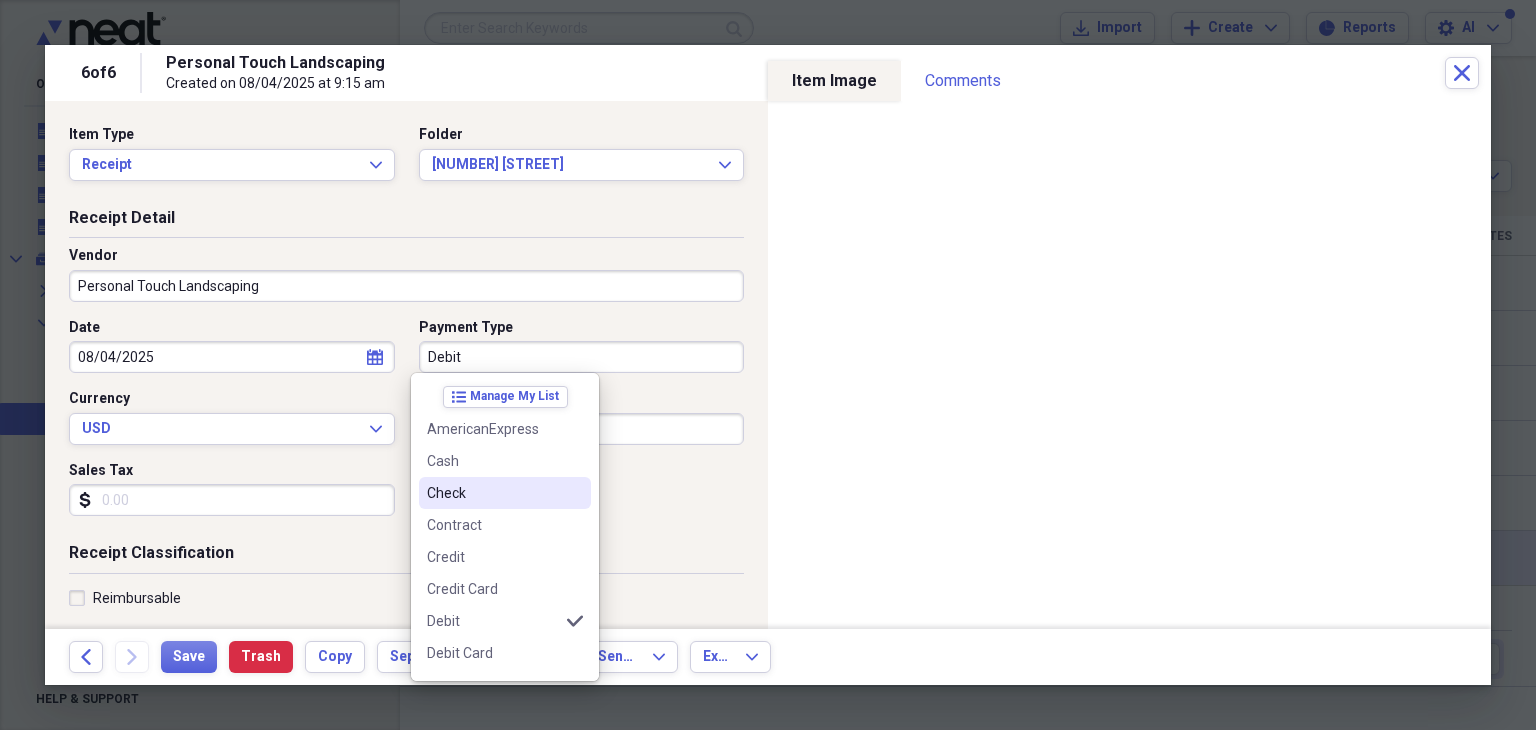 click on "Check" at bounding box center (493, 493) 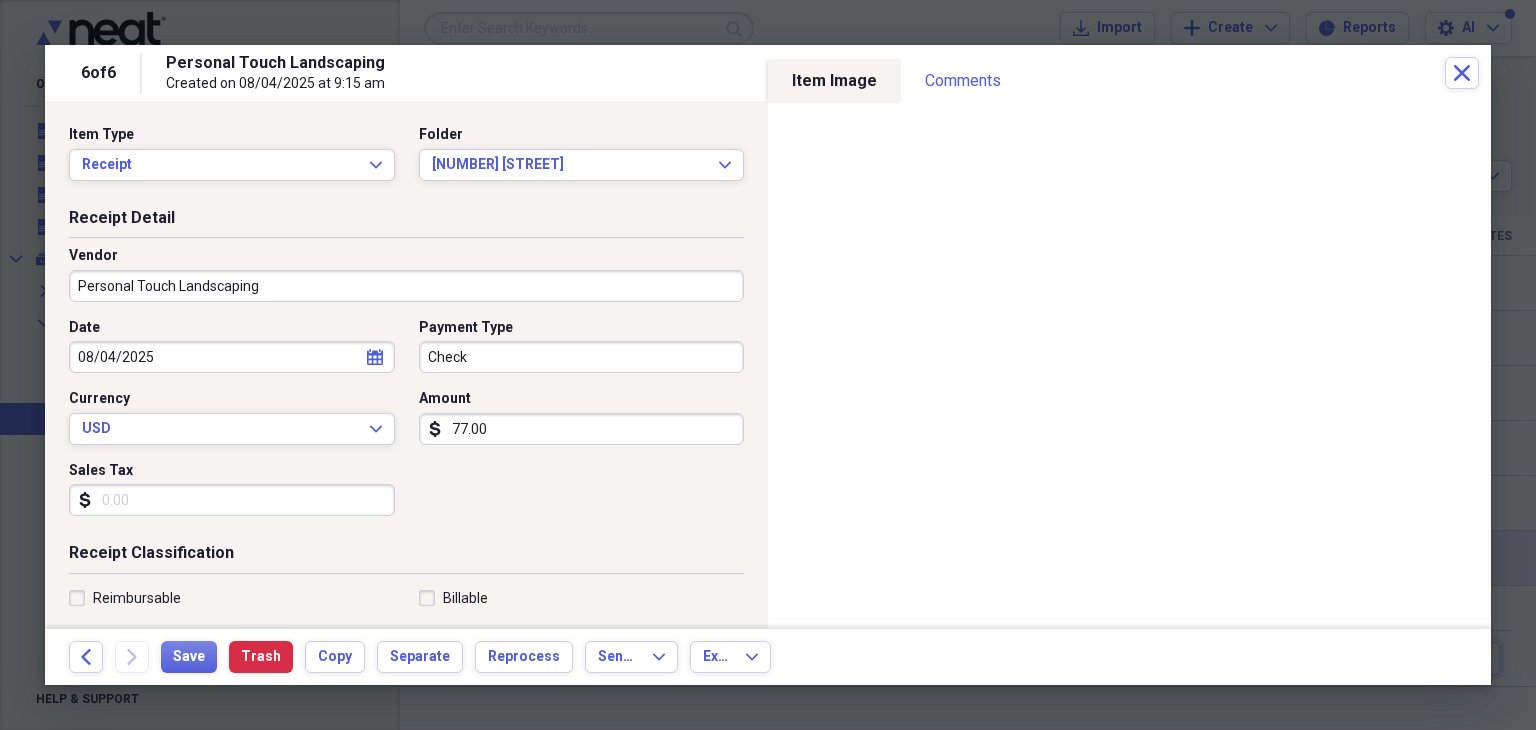 click on "Sales Tax" at bounding box center (232, 500) 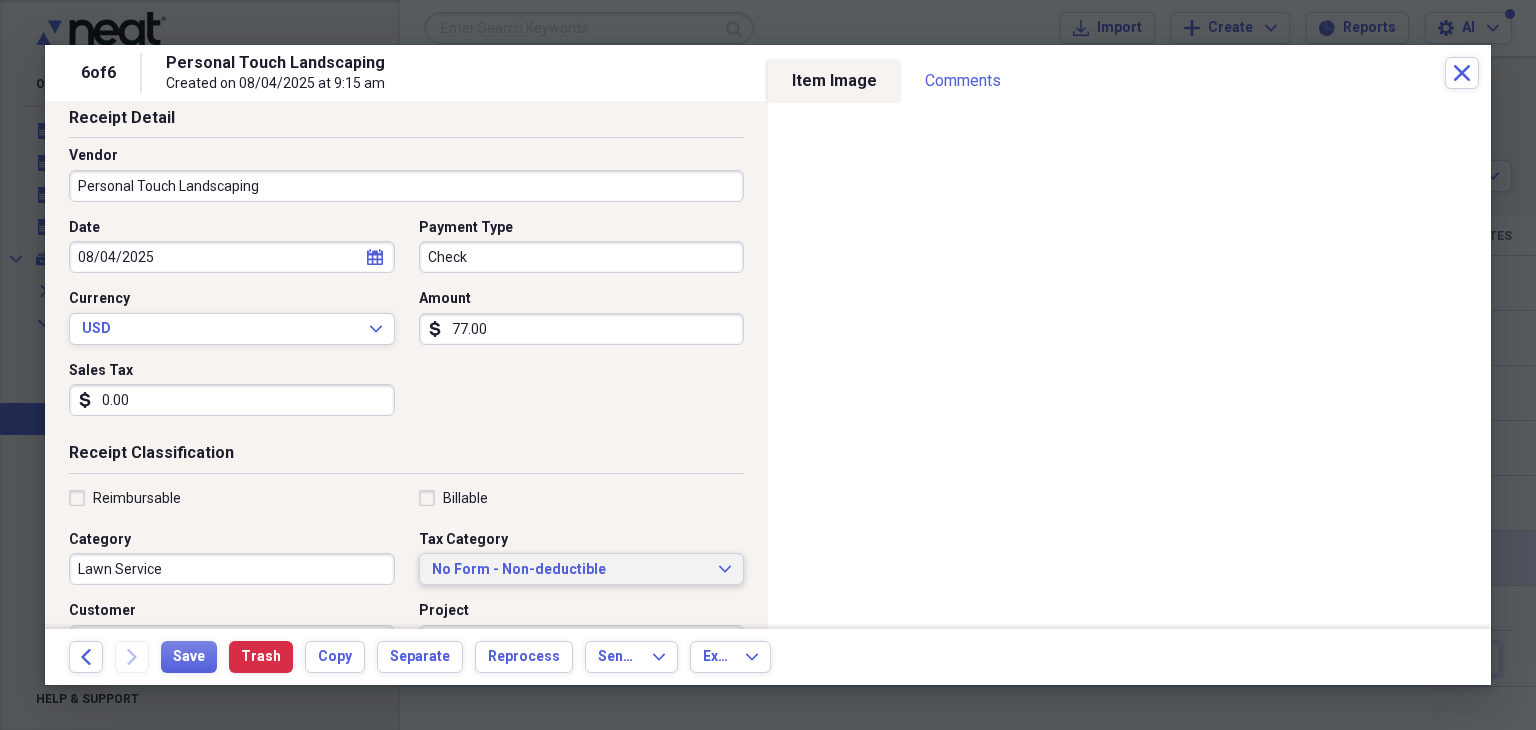 scroll, scrollTop: 200, scrollLeft: 0, axis: vertical 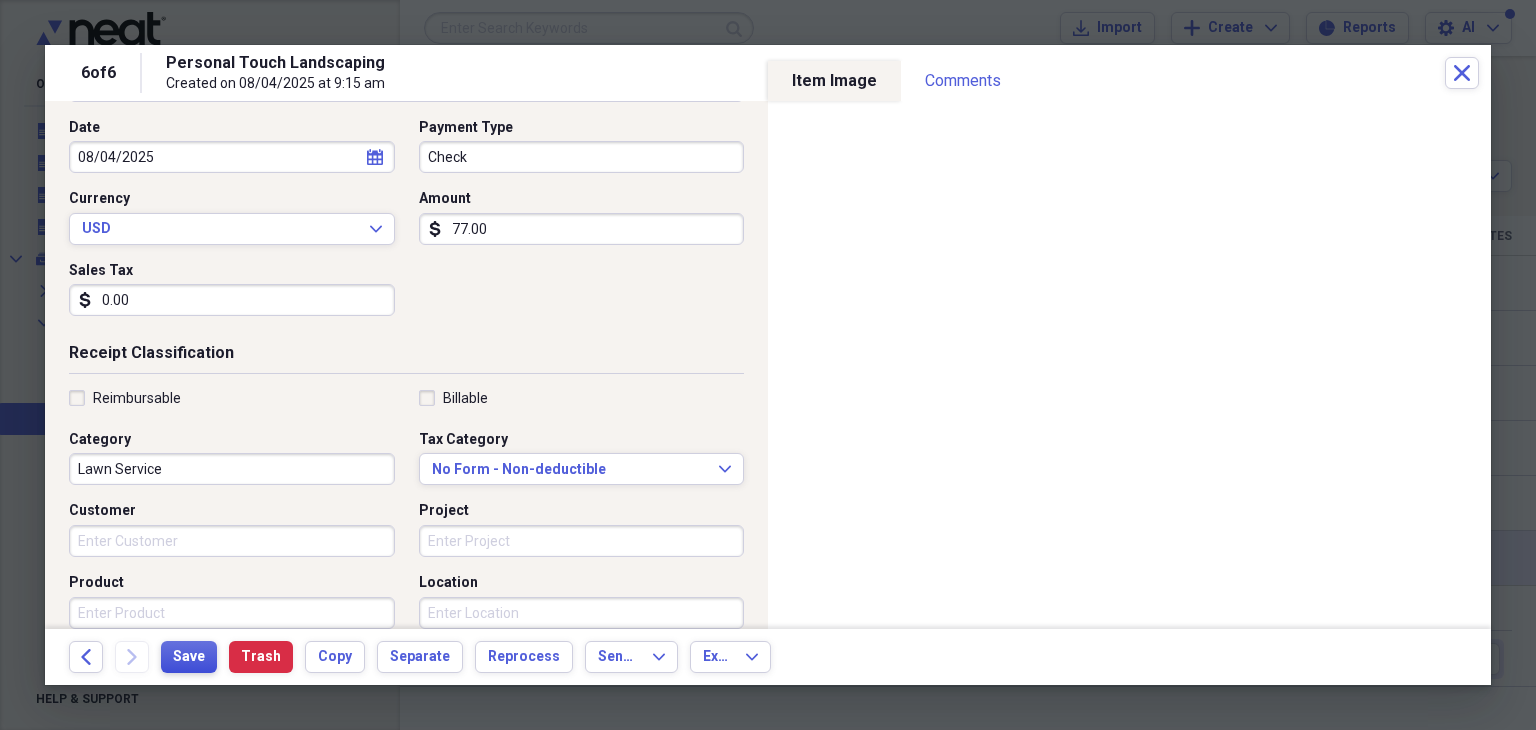 type on "0.00" 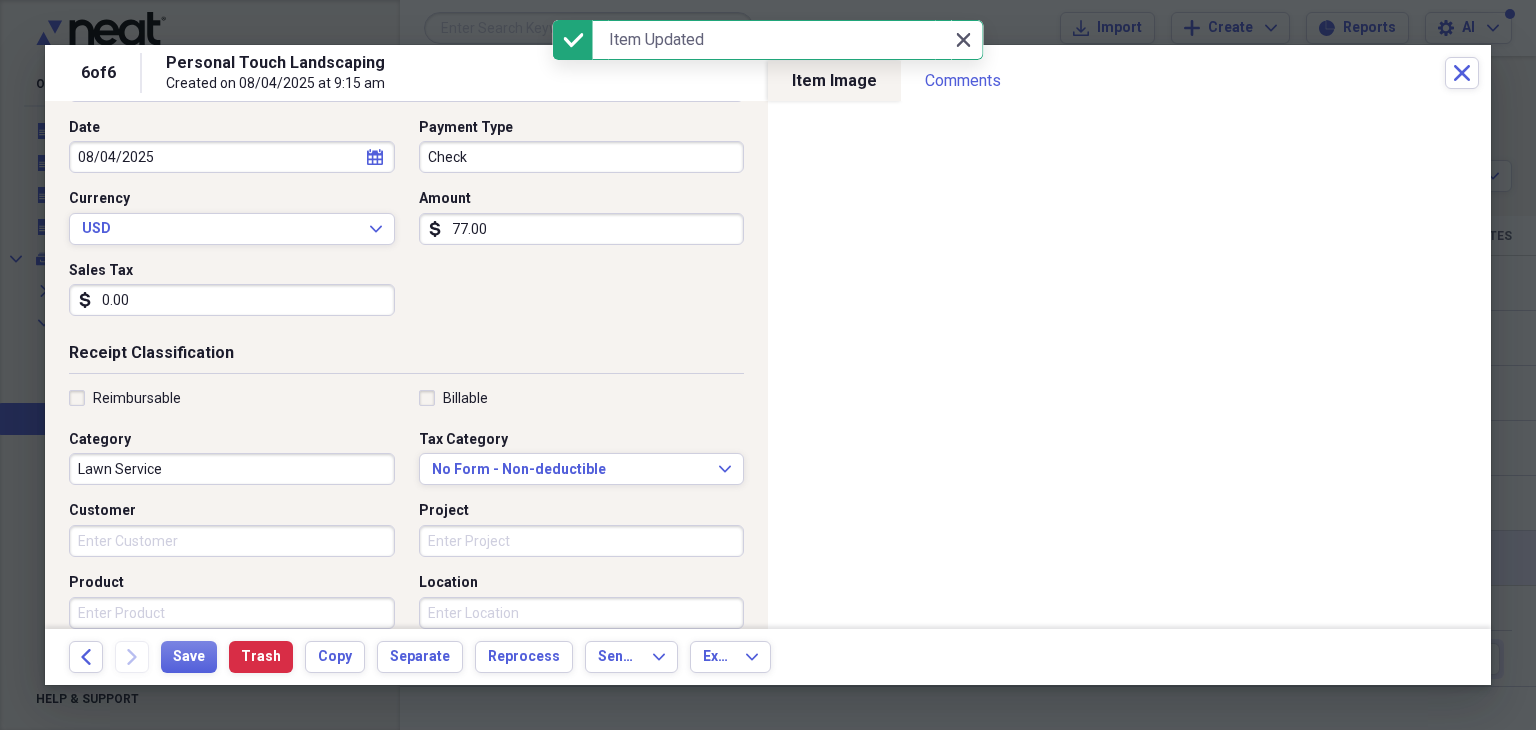 click on "Close" 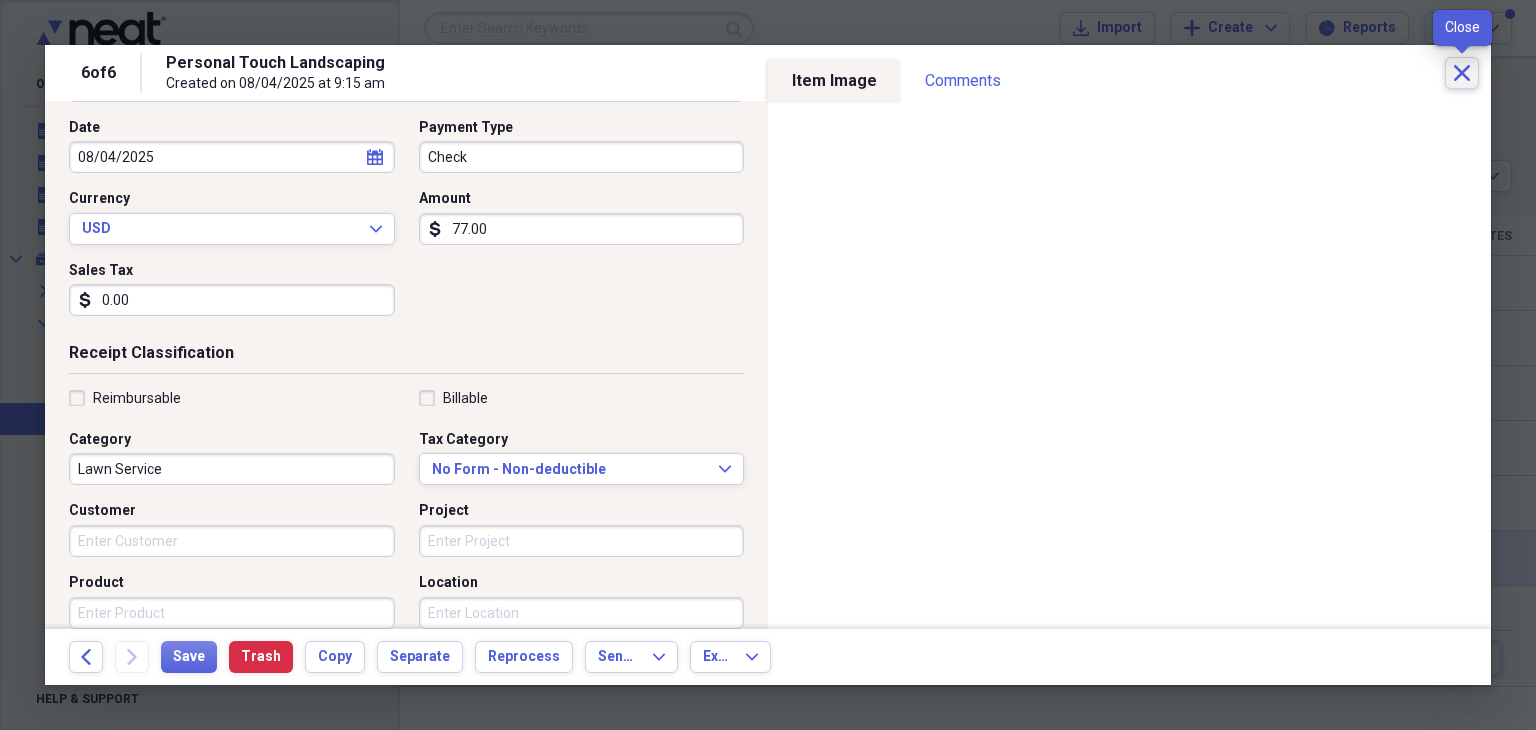 click 